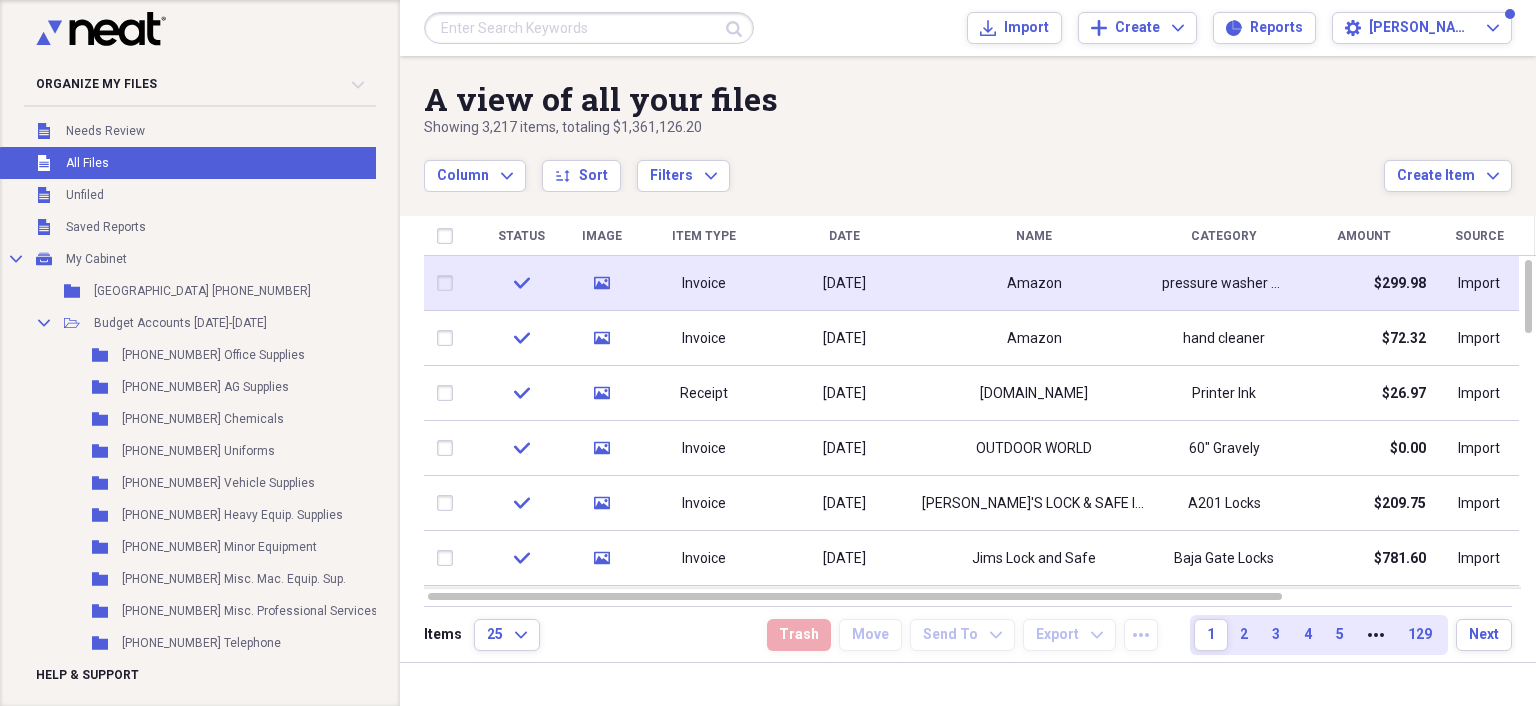 scroll, scrollTop: 0, scrollLeft: 0, axis: both 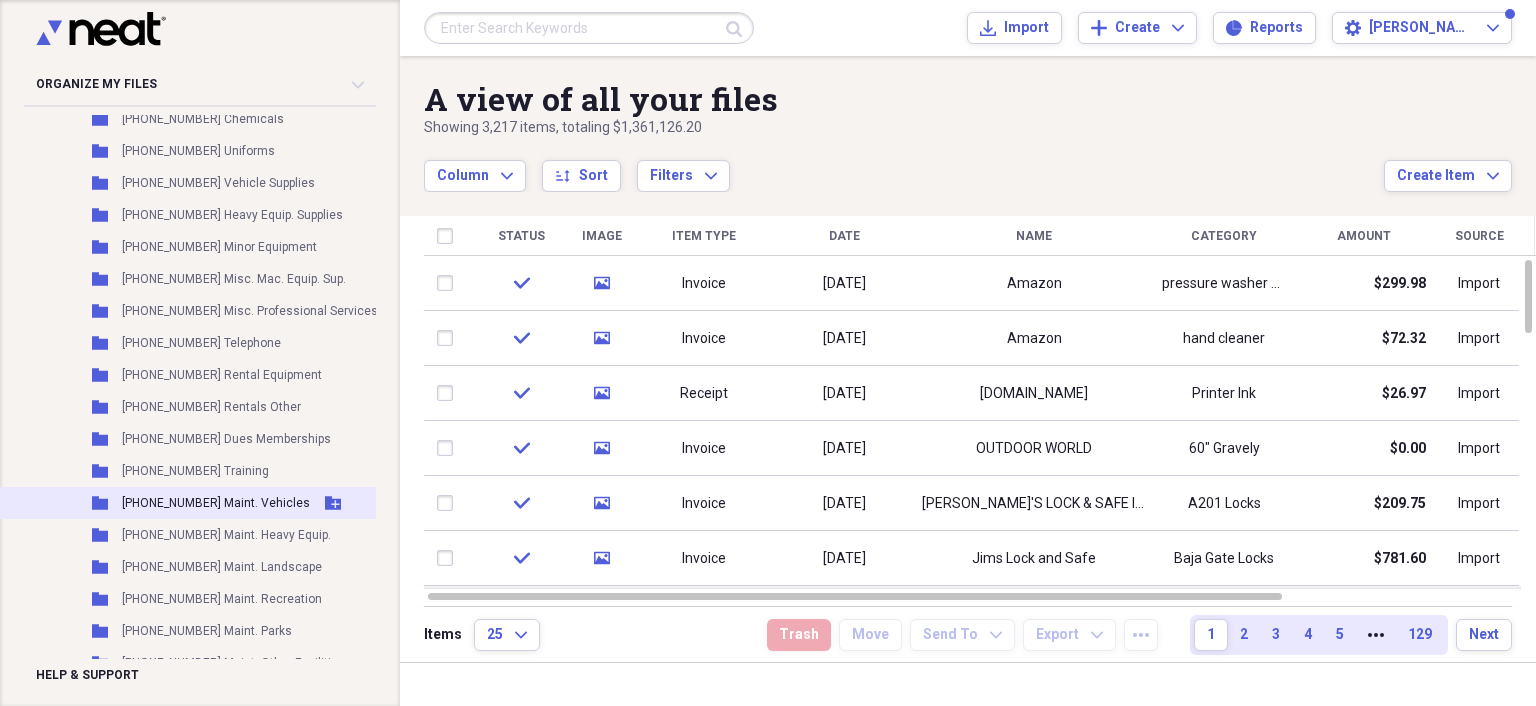 click on "[PHONE_NUMBER] Maint. Vehicles" at bounding box center [216, 503] 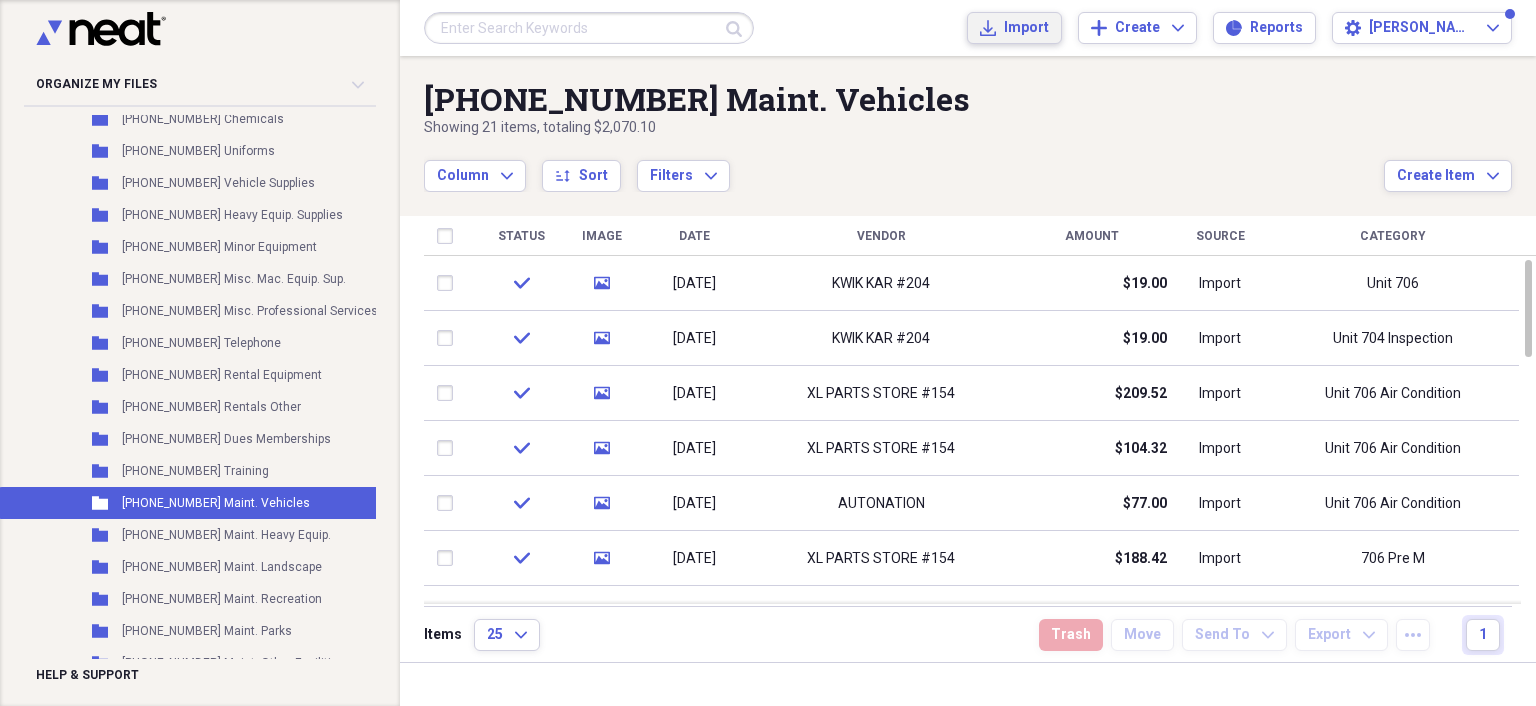 click on "Import Import" at bounding box center [1014, 28] 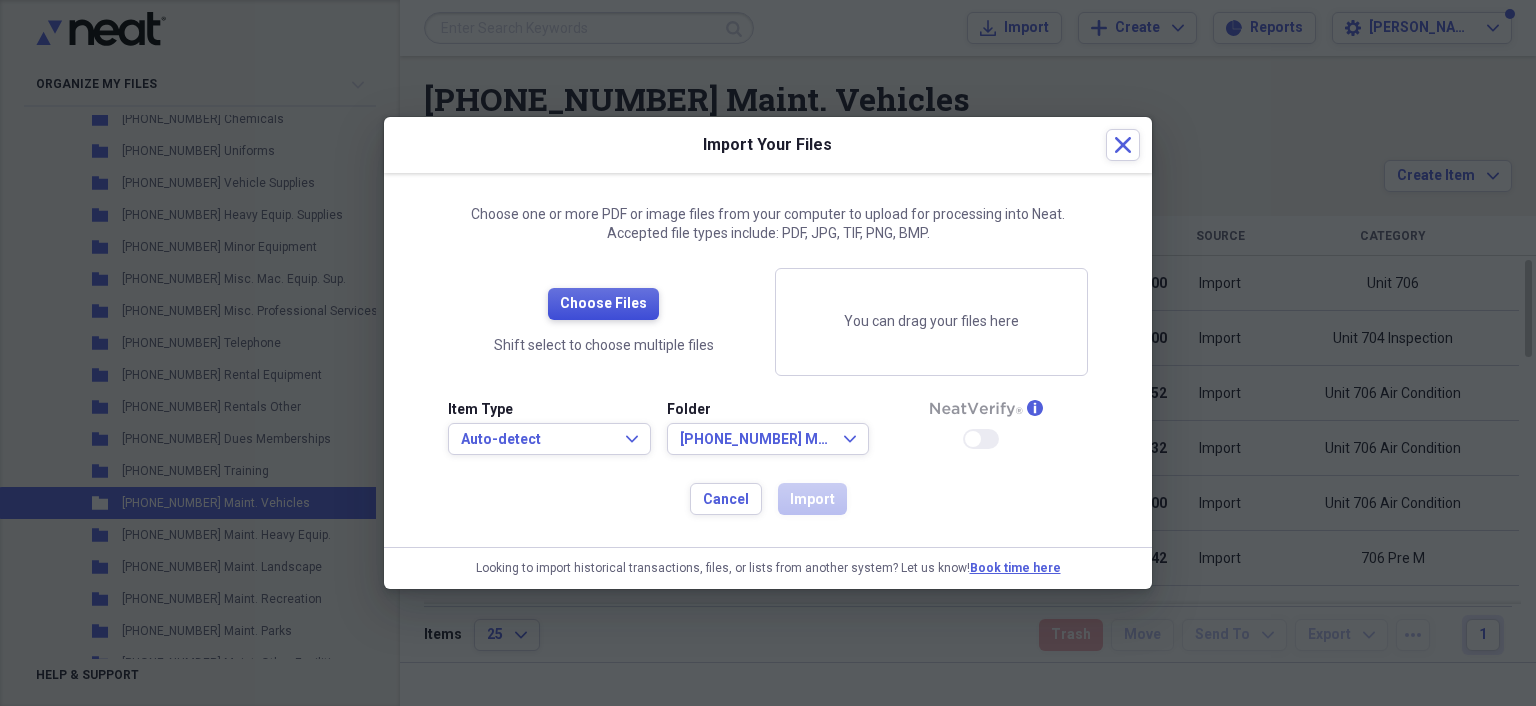 click on "Choose Files" at bounding box center [603, 304] 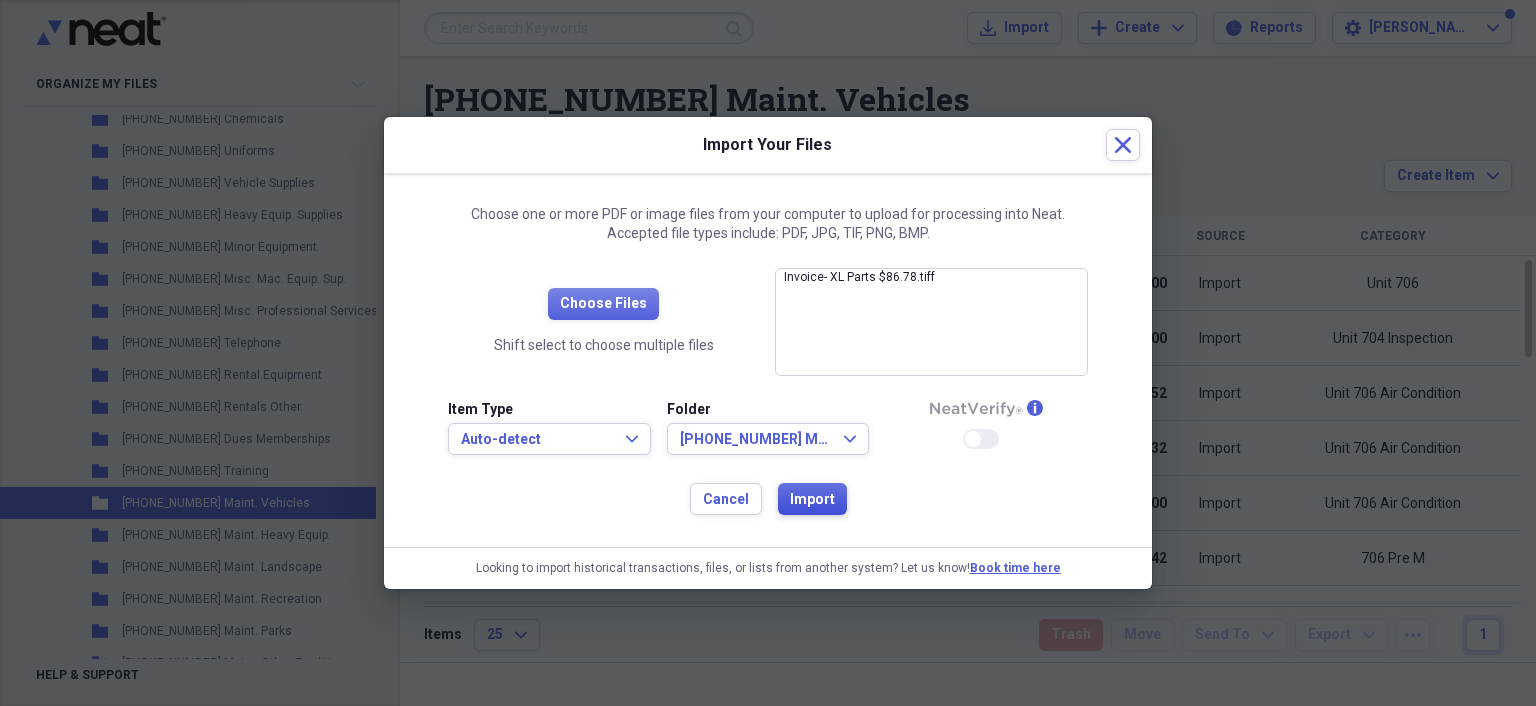 click on "Import" at bounding box center [812, 500] 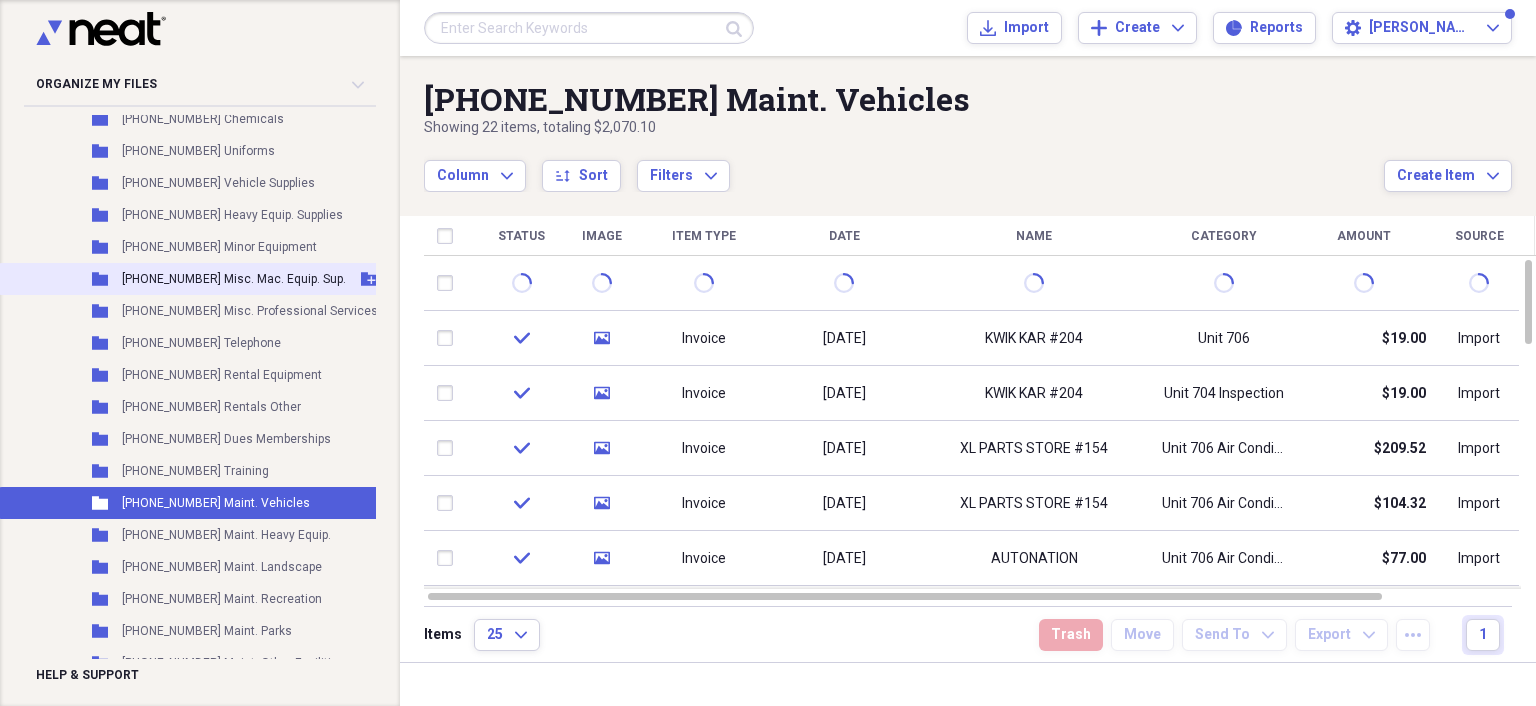 click on "[PHONE_NUMBER] Misc. Mac. Equip. Sup." at bounding box center [234, 279] 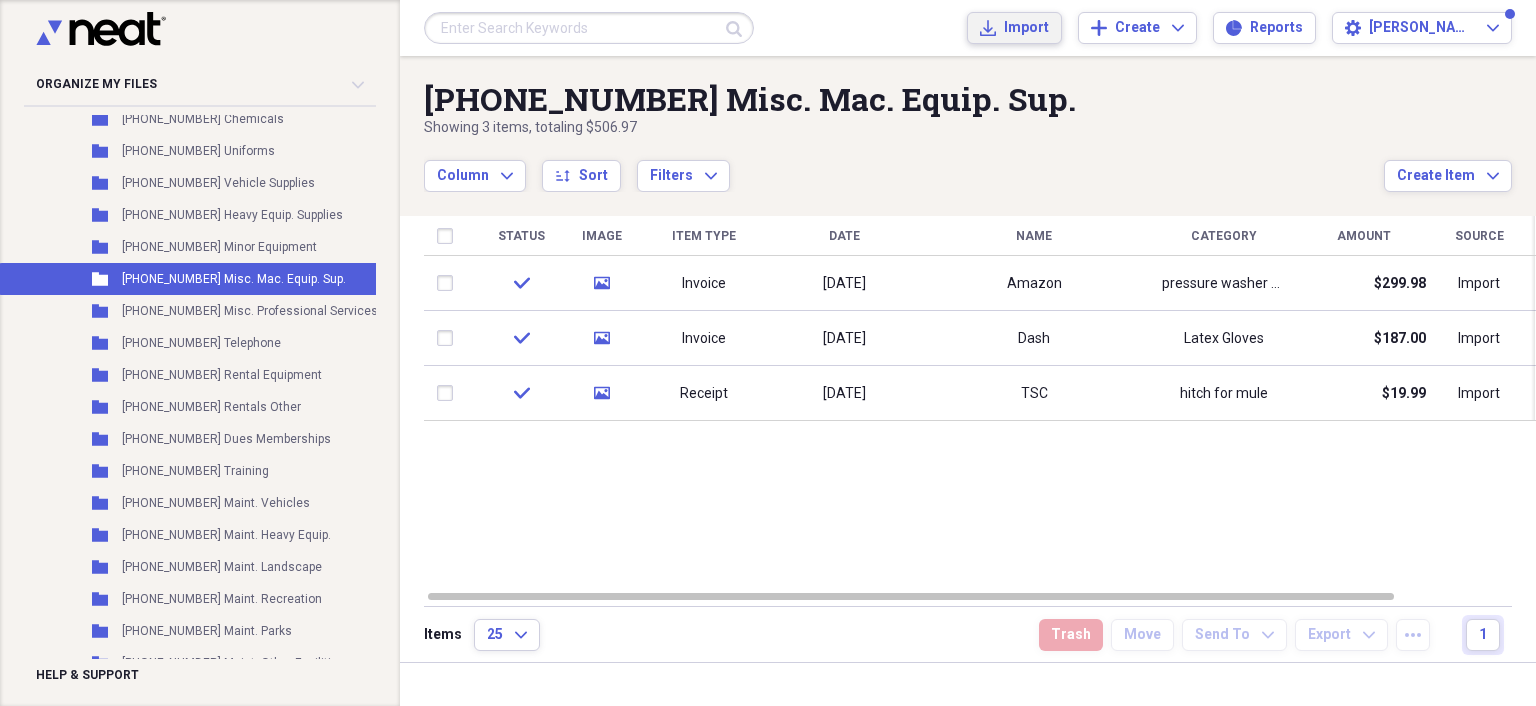 click on "Import" 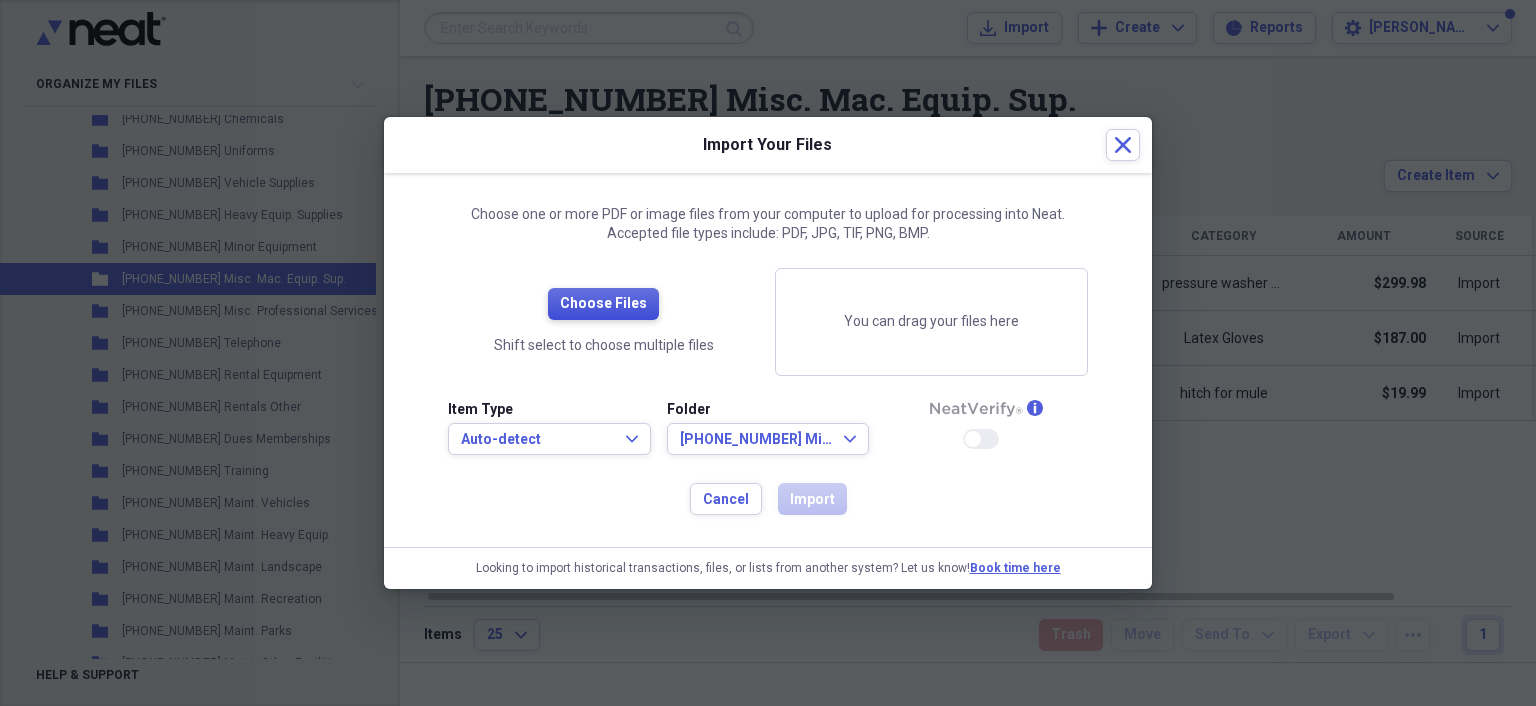 click on "Choose Files" at bounding box center [603, 304] 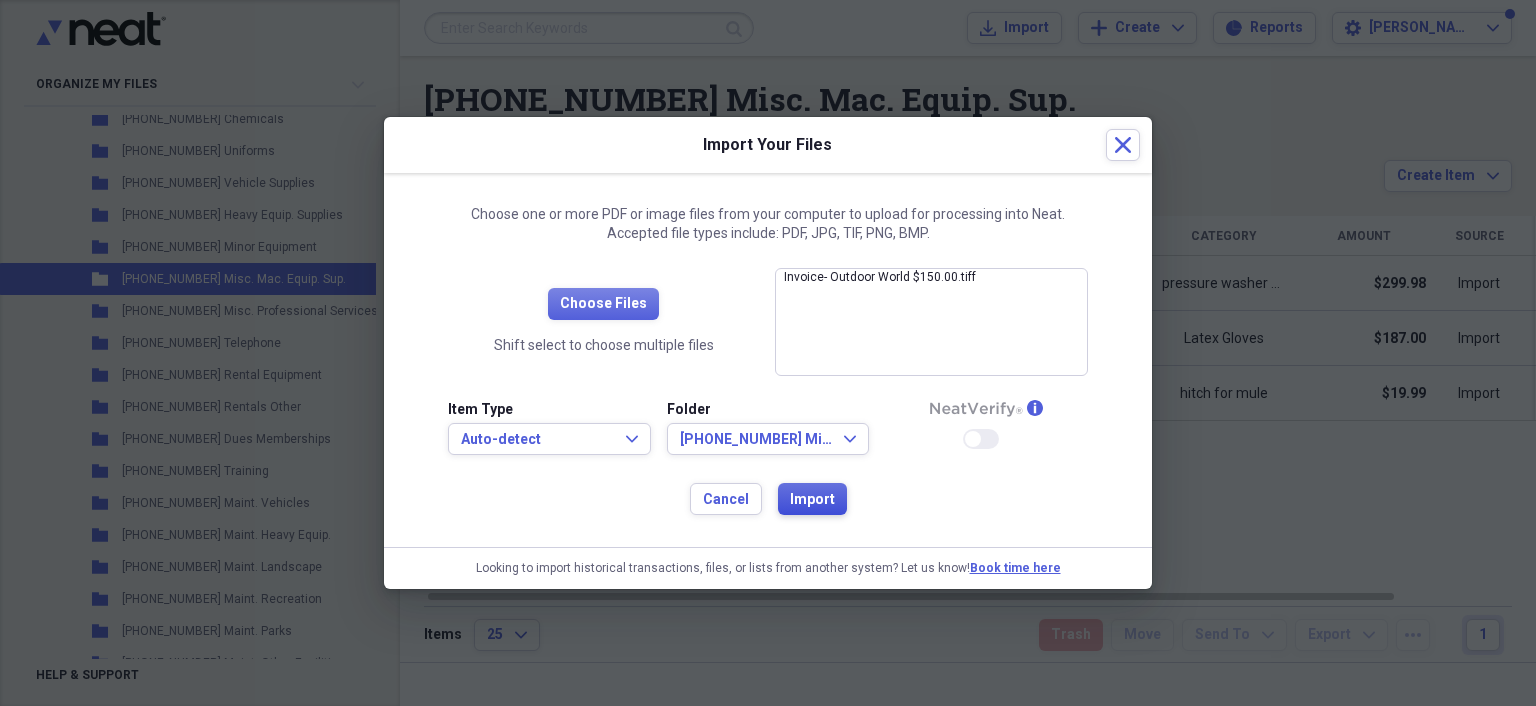 click on "Import" at bounding box center (812, 500) 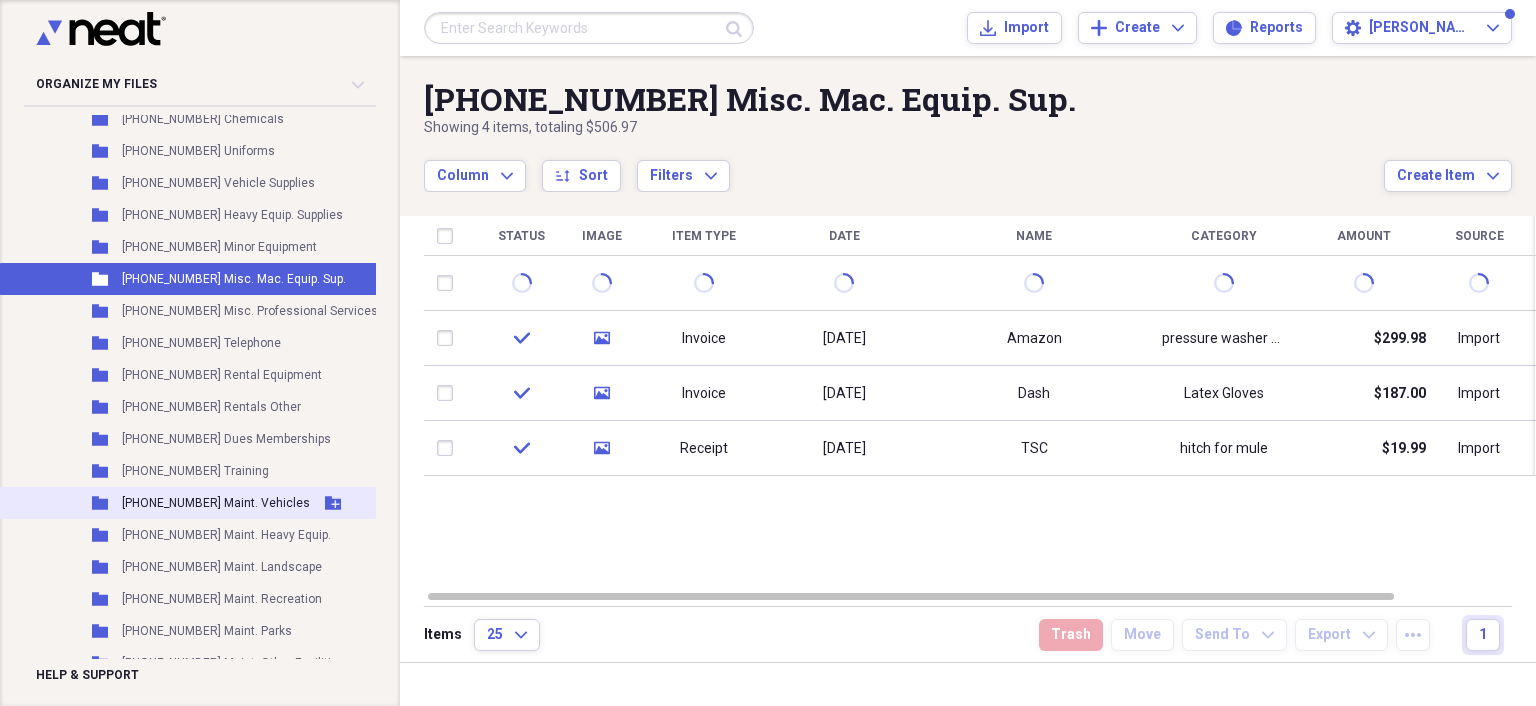 click on "Folder [PHONE_NUMBER] Maint. Vehicles Add Folder" at bounding box center [219, 503] 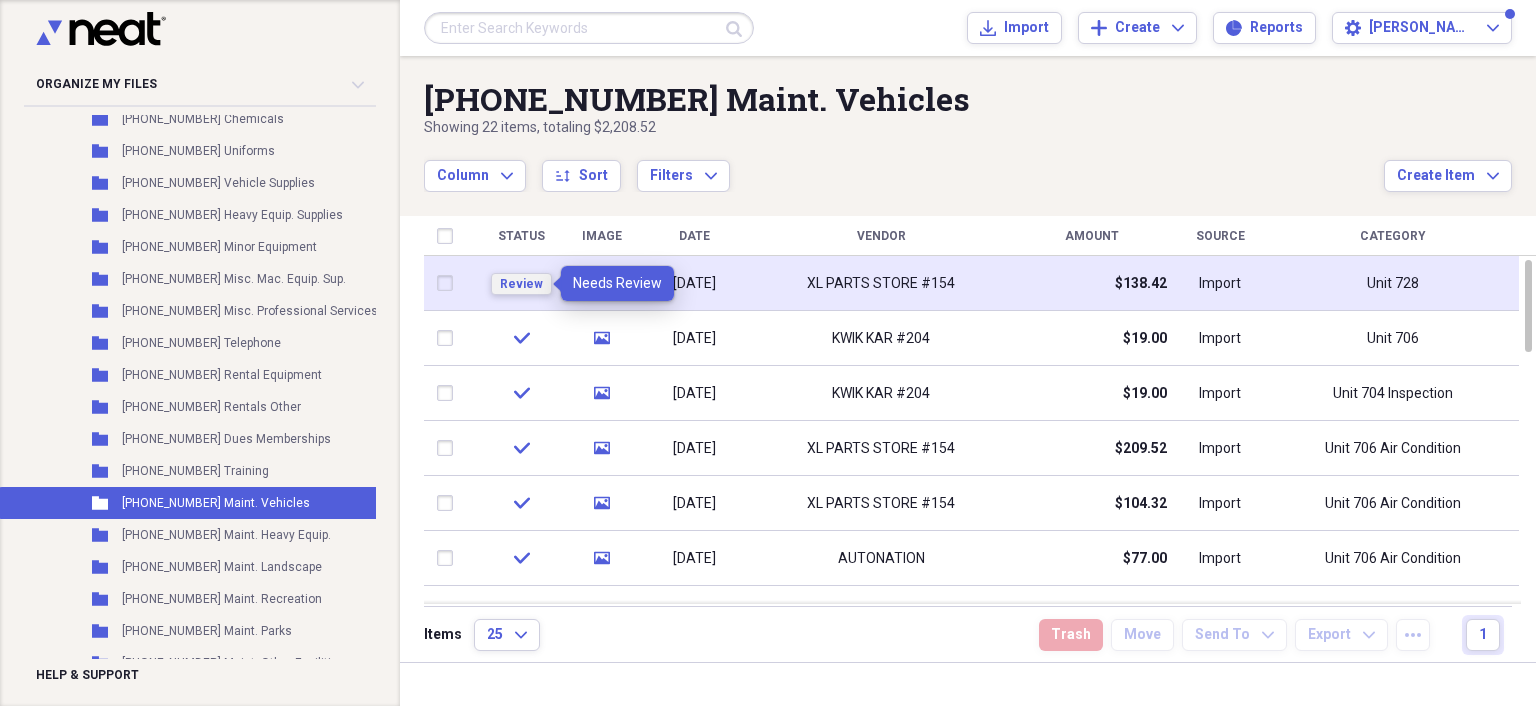 click on "Review" at bounding box center (521, 284) 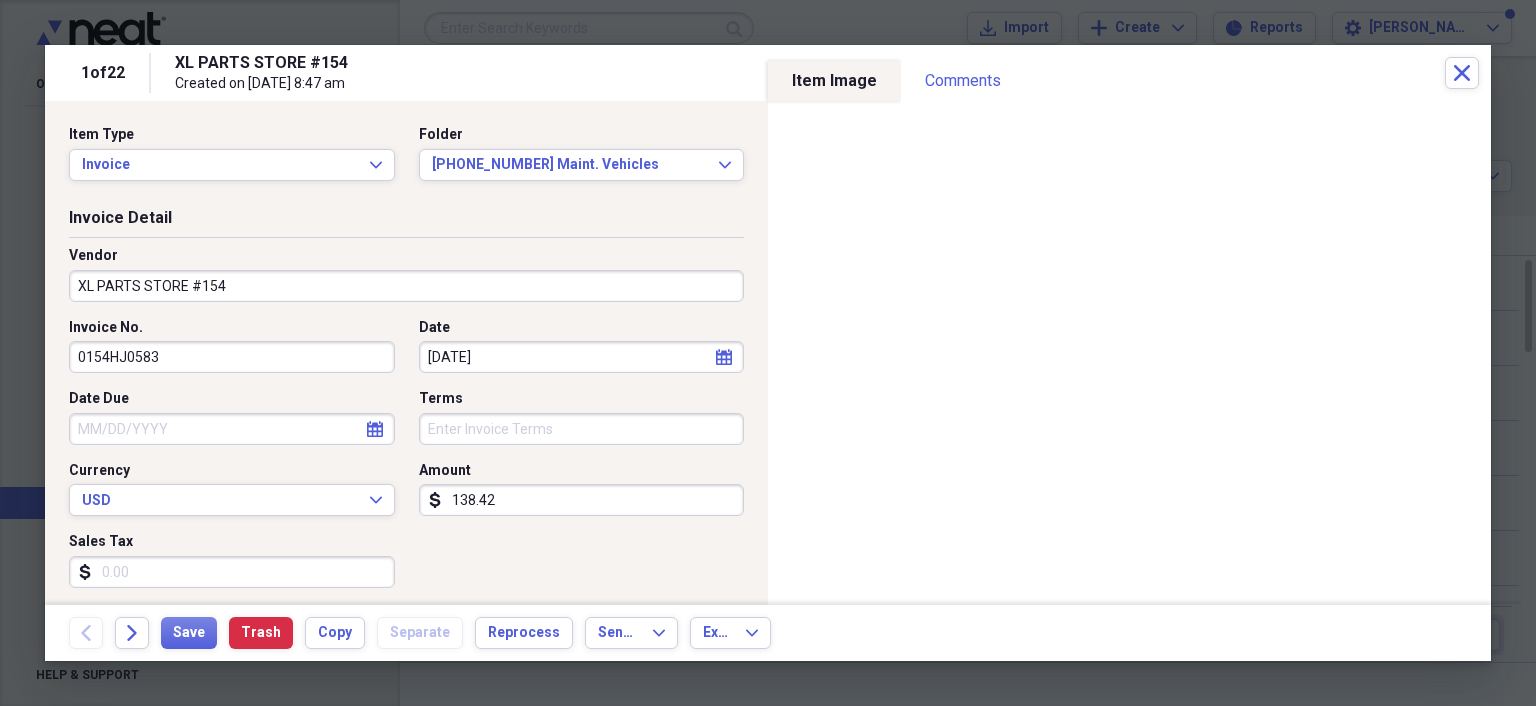 click on "138.42" at bounding box center (582, 500) 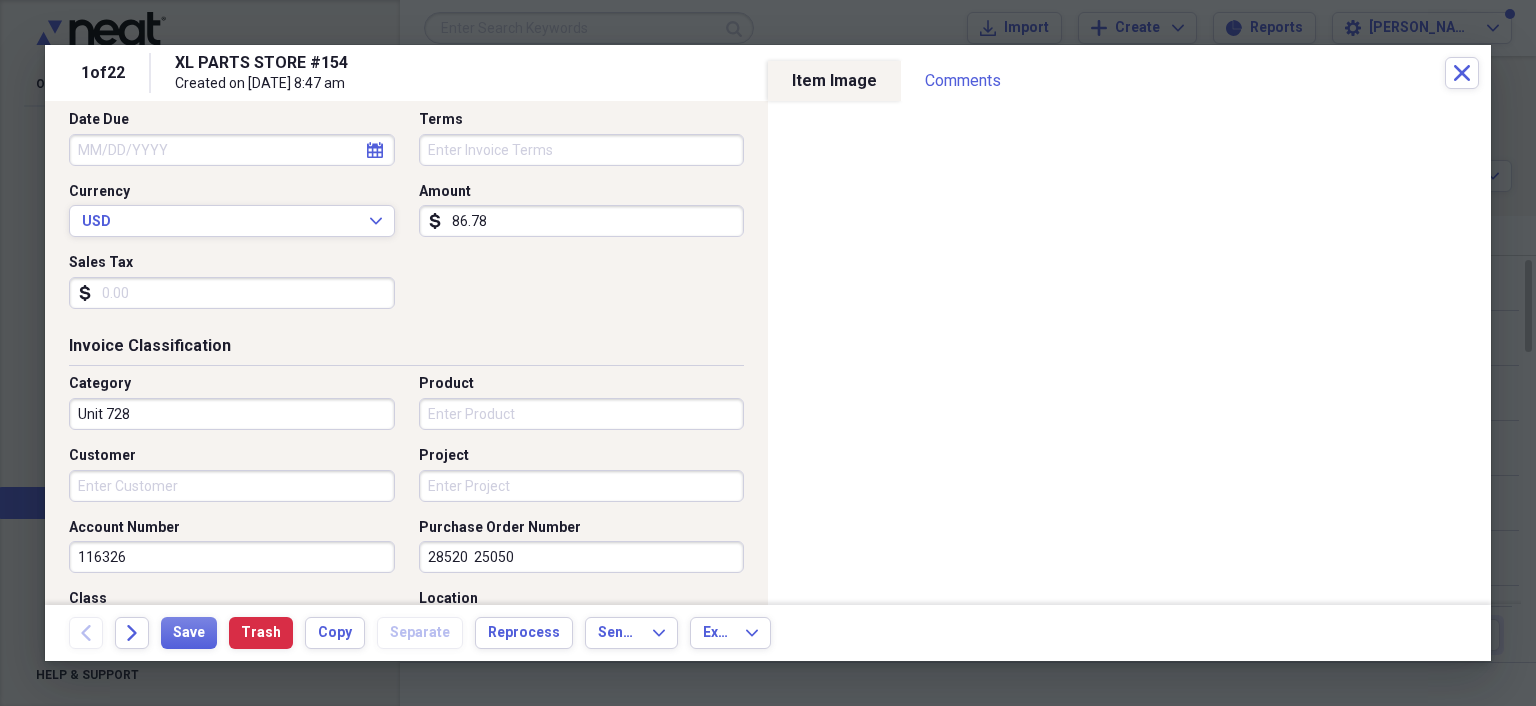 scroll, scrollTop: 300, scrollLeft: 0, axis: vertical 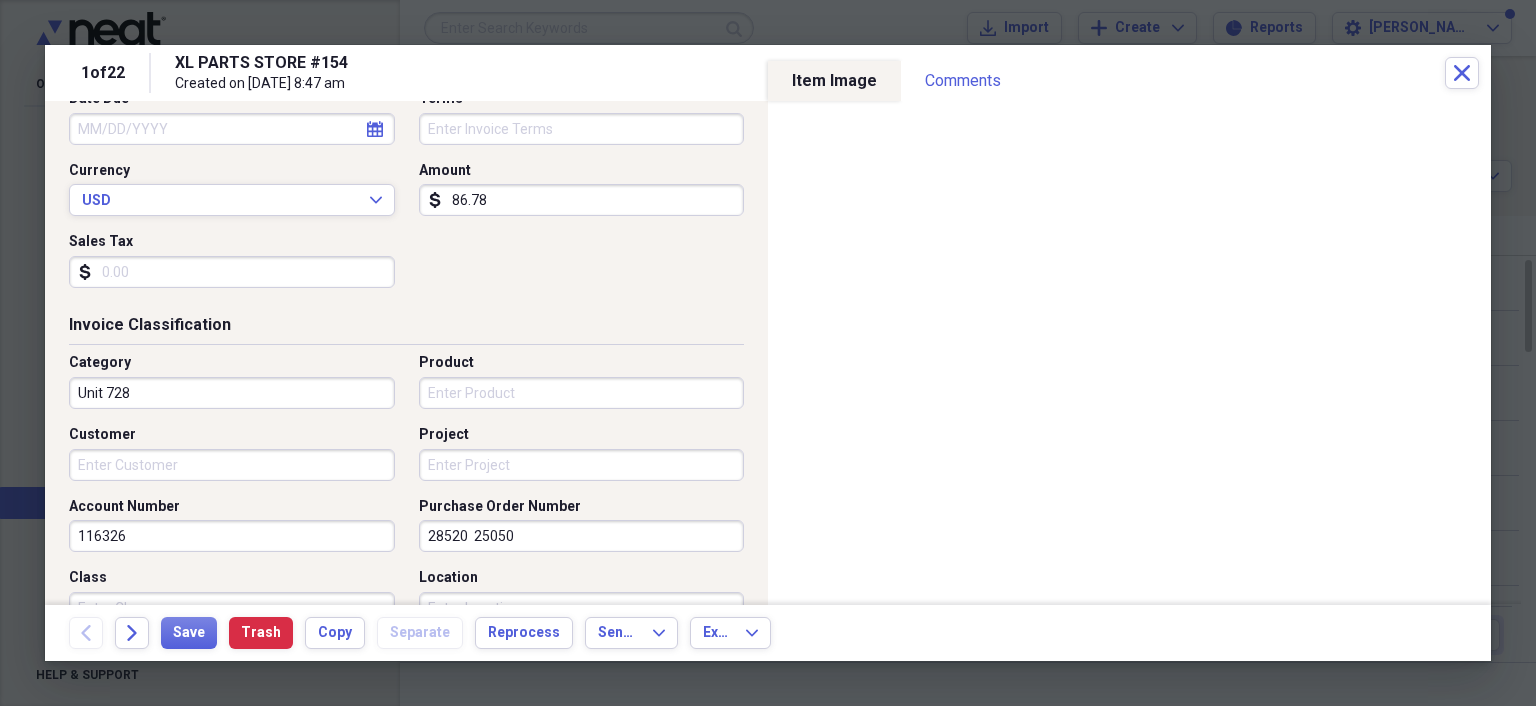 type on "86.78" 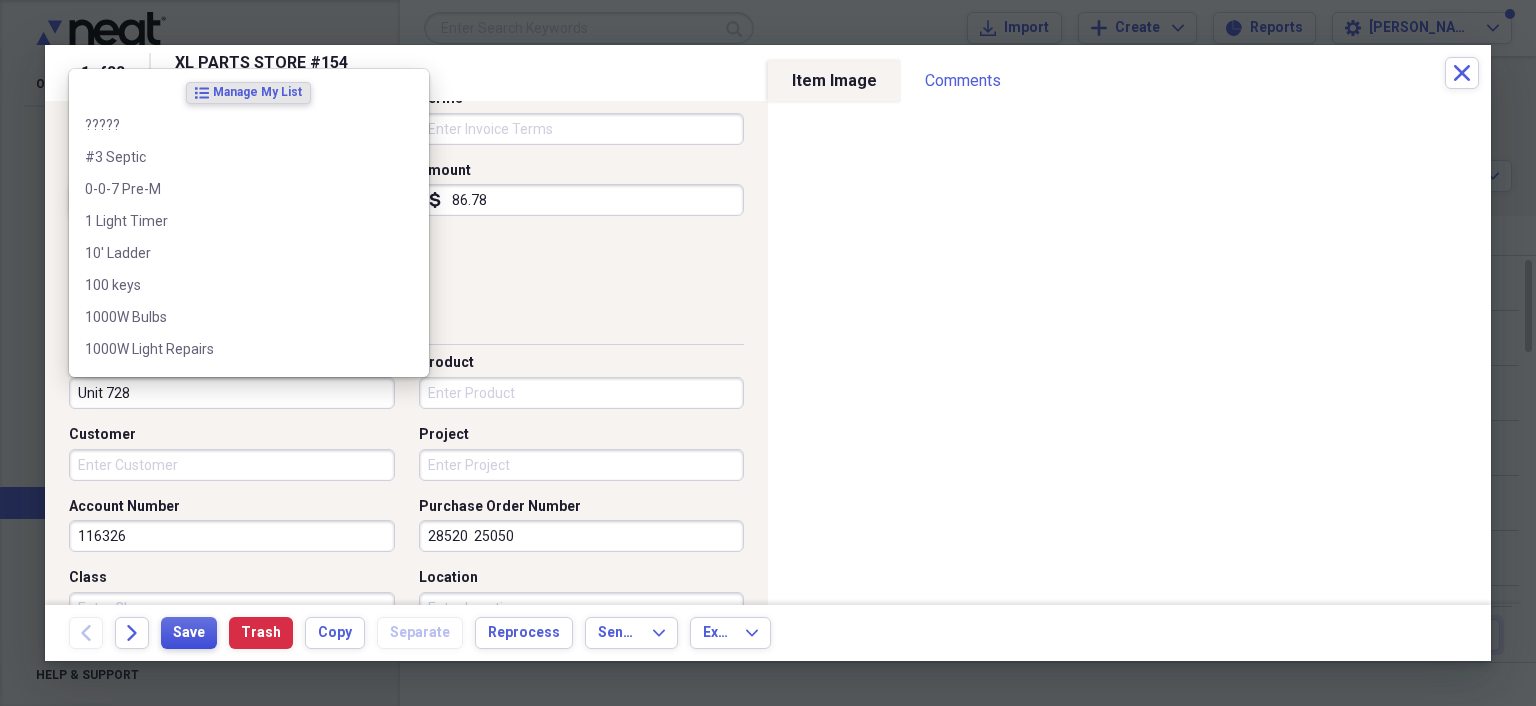 click on "Save" at bounding box center (189, 633) 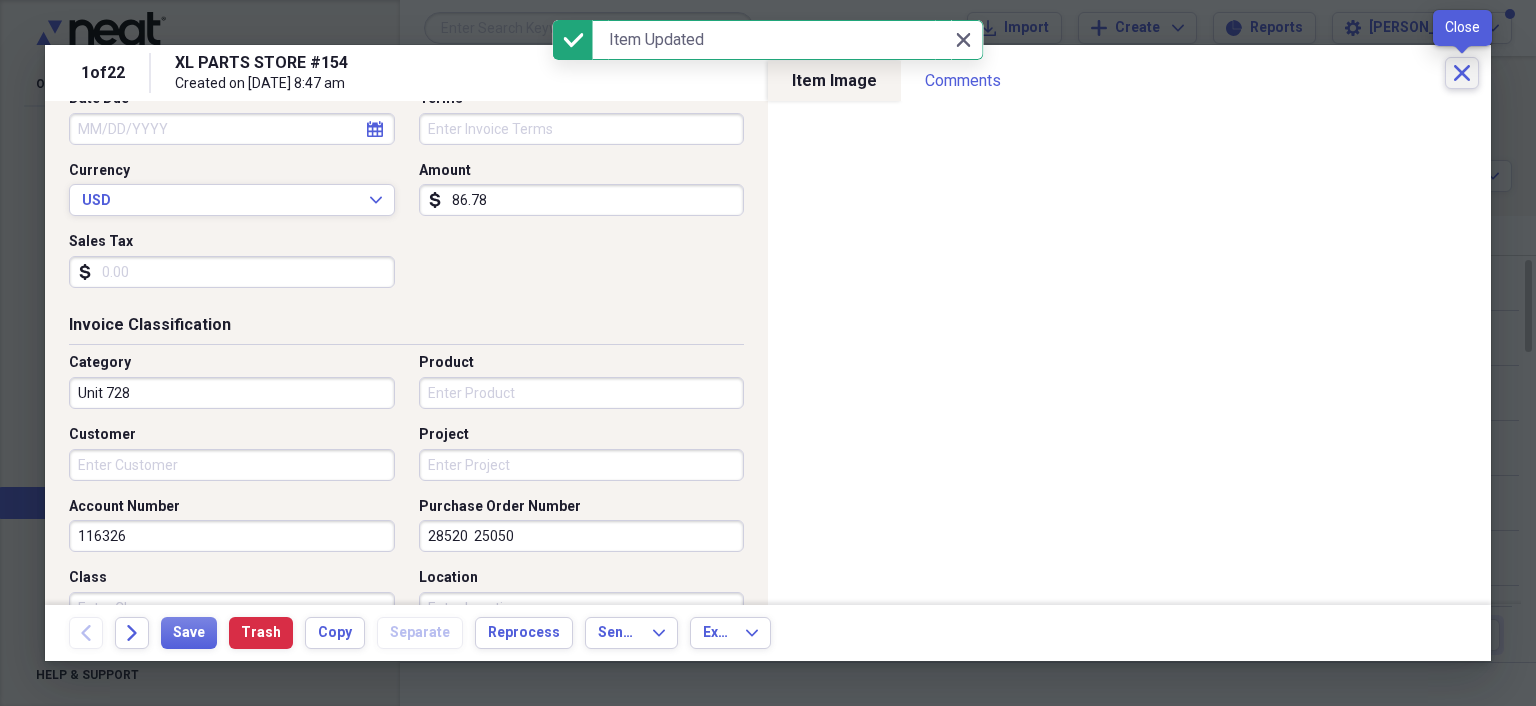 click on "Close" 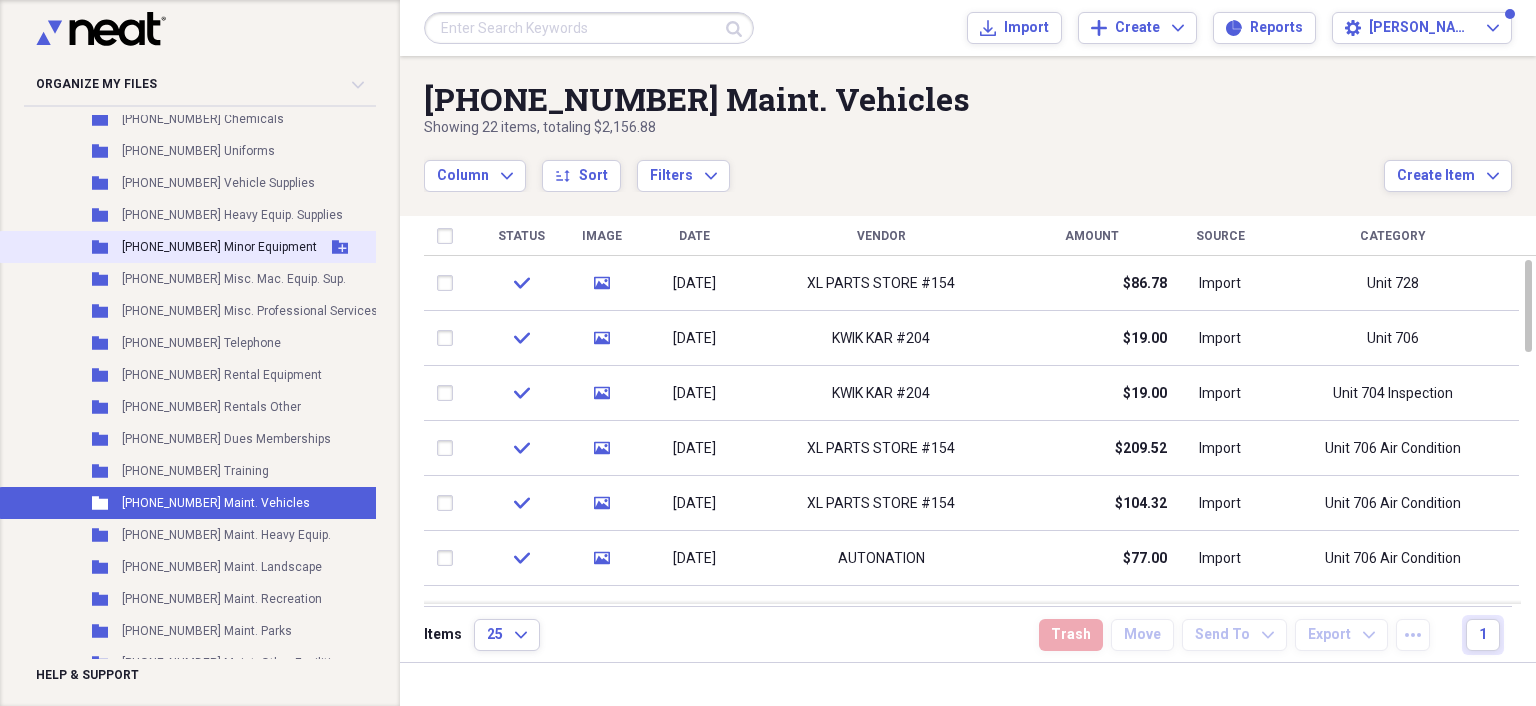 click on "[PHONE_NUMBER] Minor Equipment" at bounding box center [219, 247] 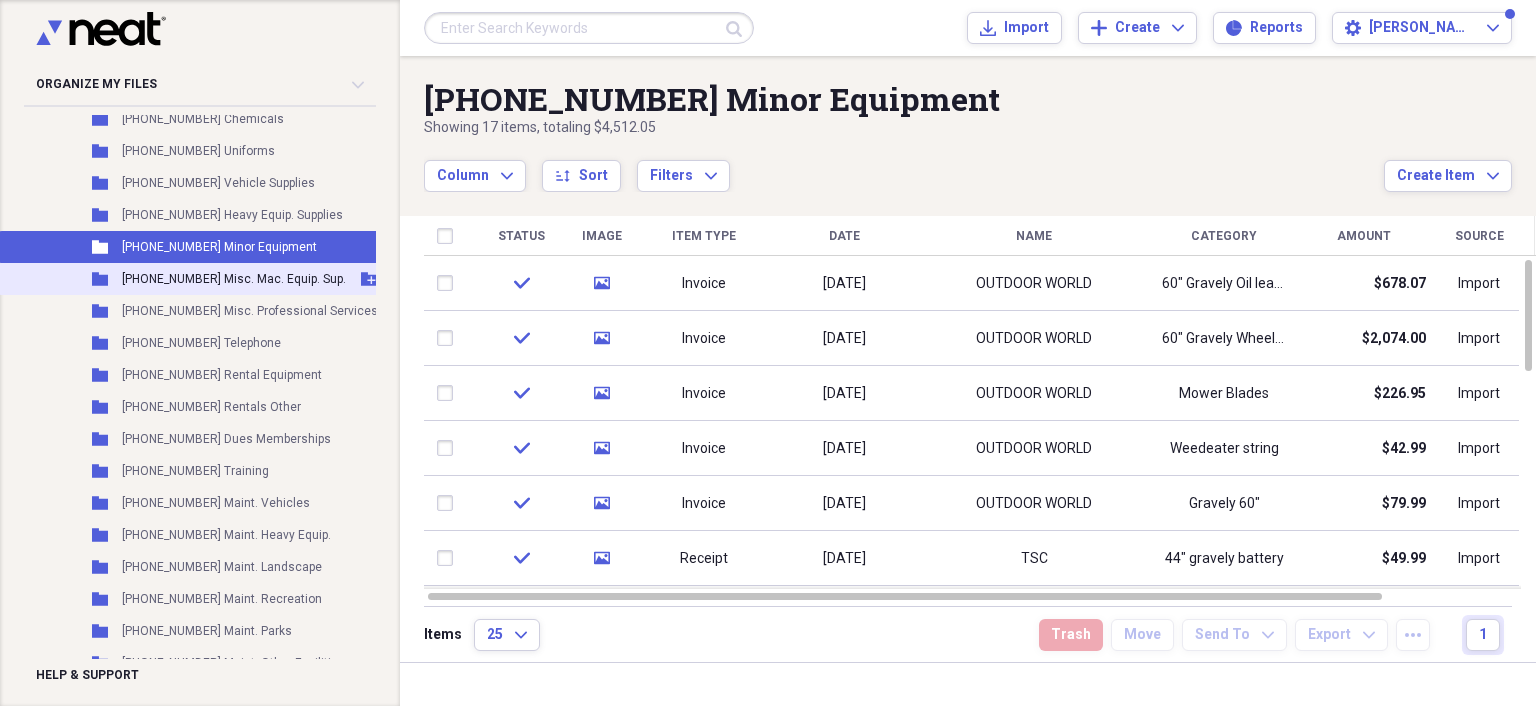 click on "Folder [PHONE_NUMBER] Misc. Mac. Equip. Sup. Add Folder" at bounding box center (219, 279) 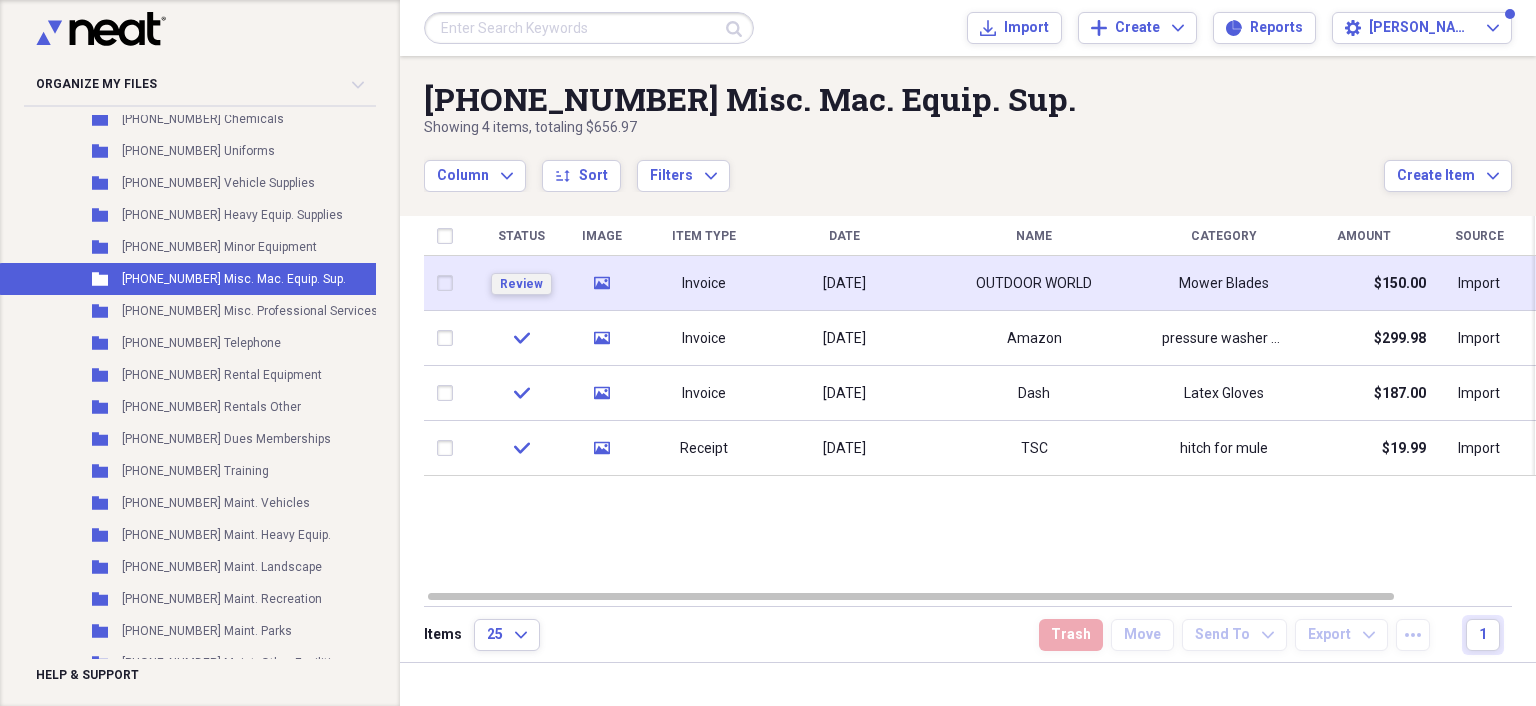 click on "Review" at bounding box center [521, 284] 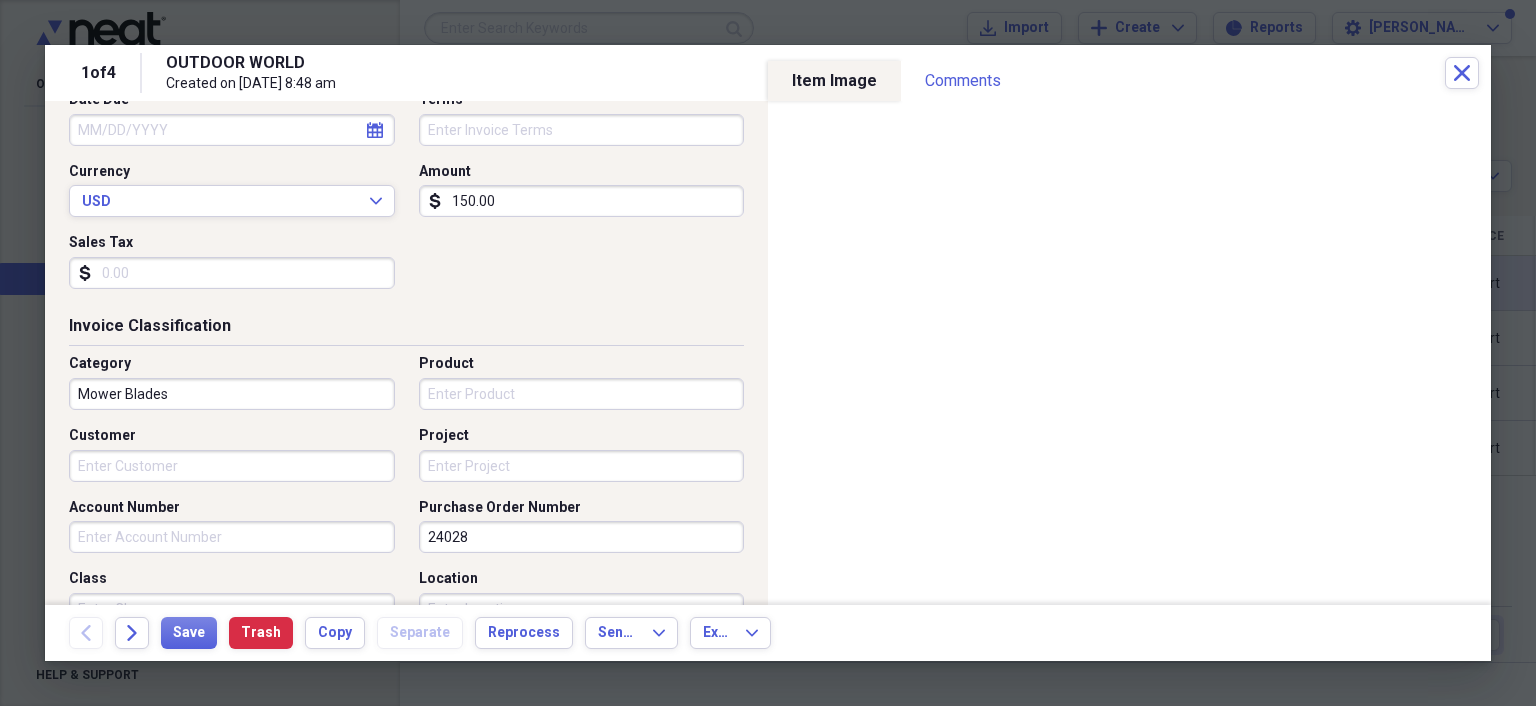 scroll, scrollTop: 300, scrollLeft: 0, axis: vertical 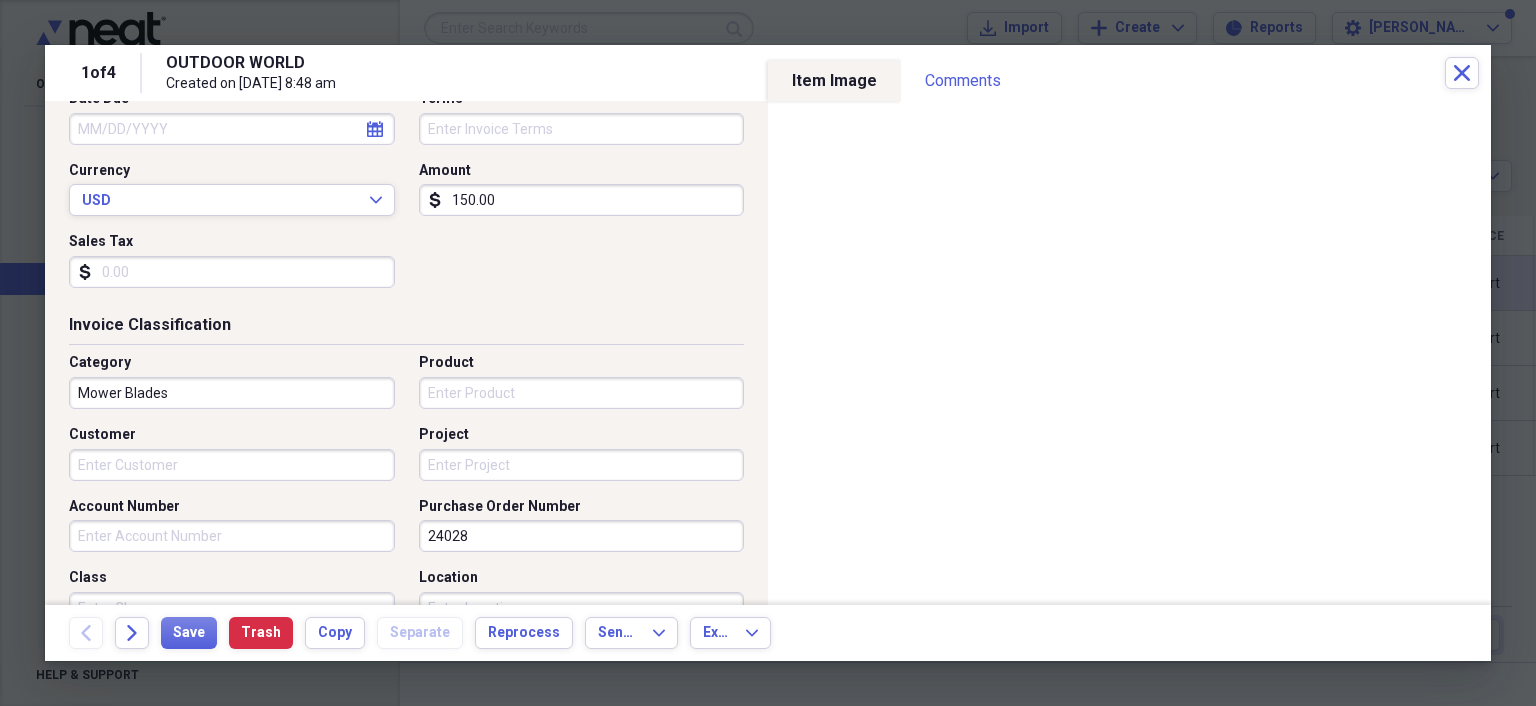 click on "Mower Blades" at bounding box center (232, 393) 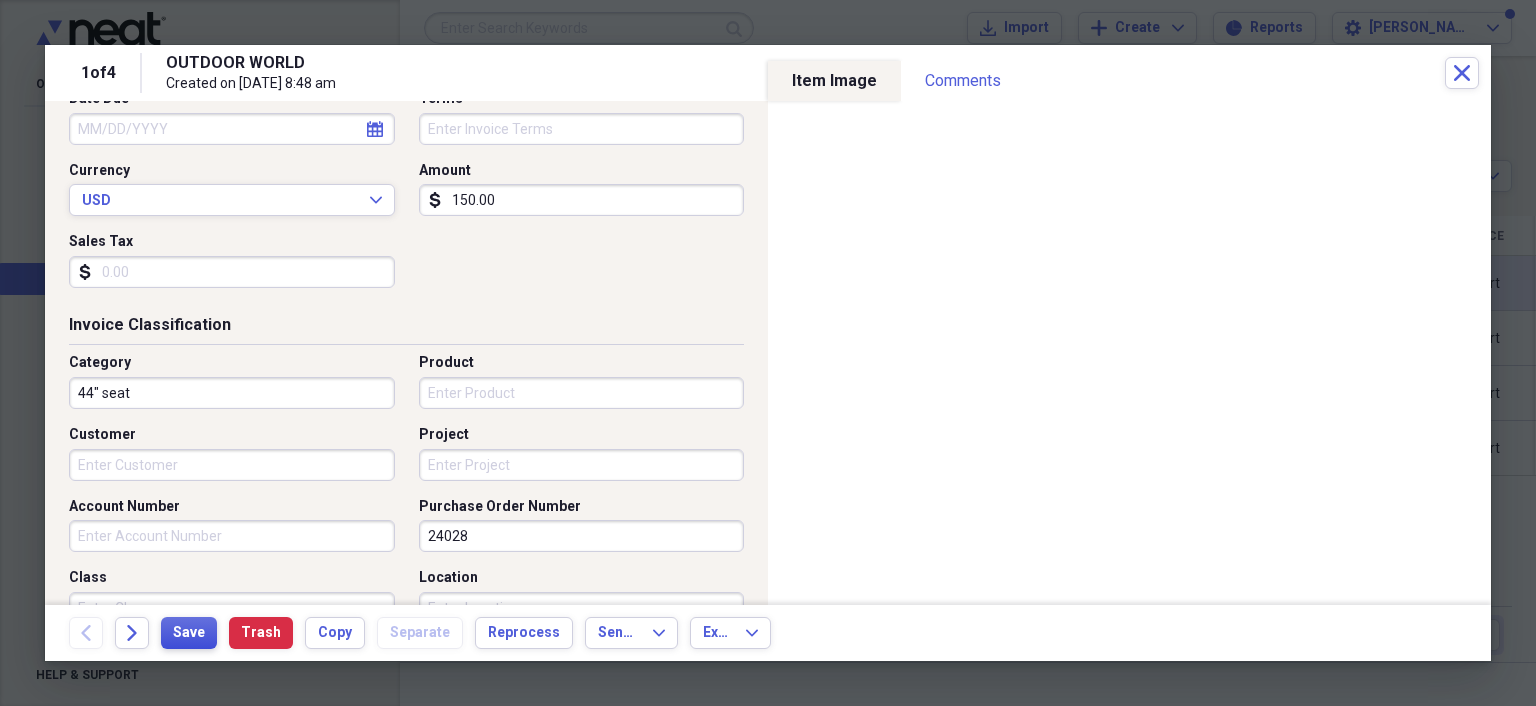type on "44" seat" 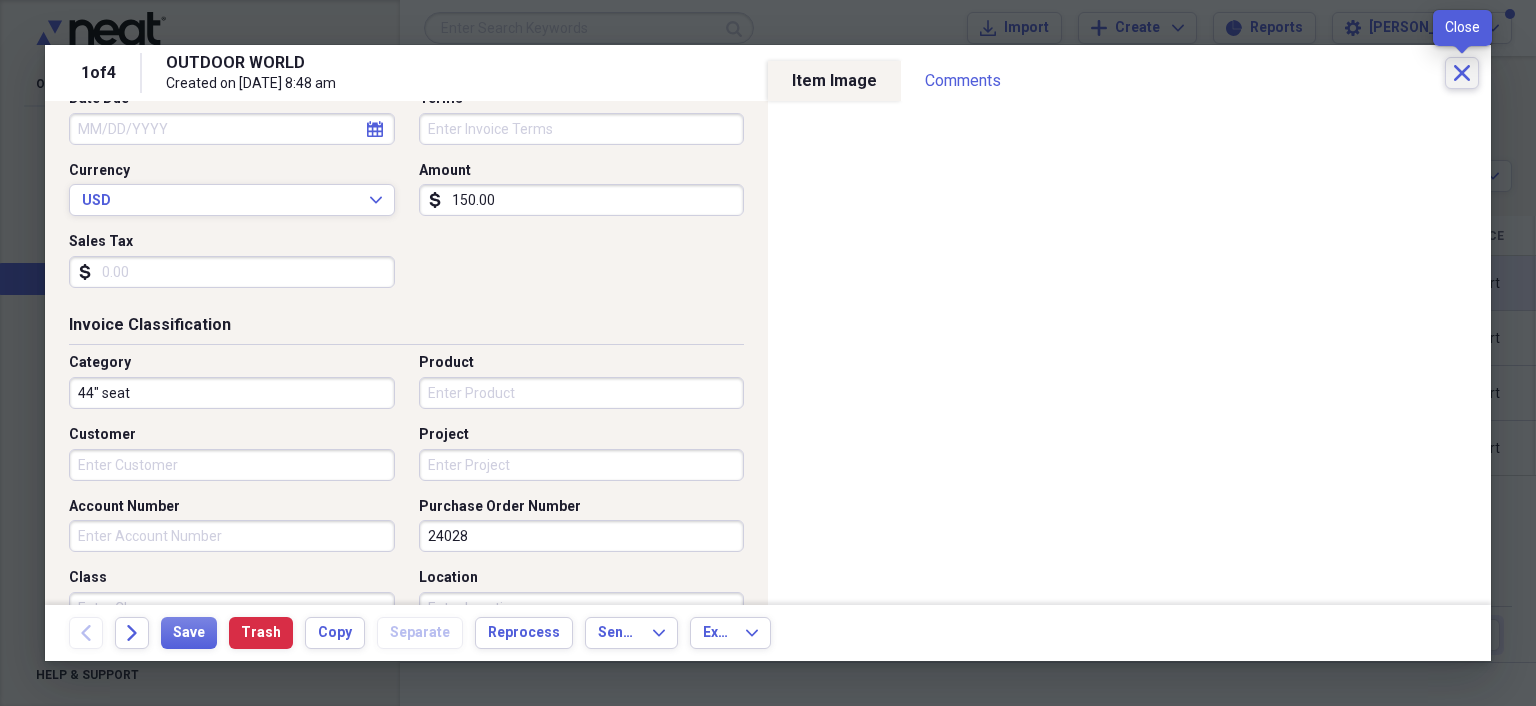click on "Close" 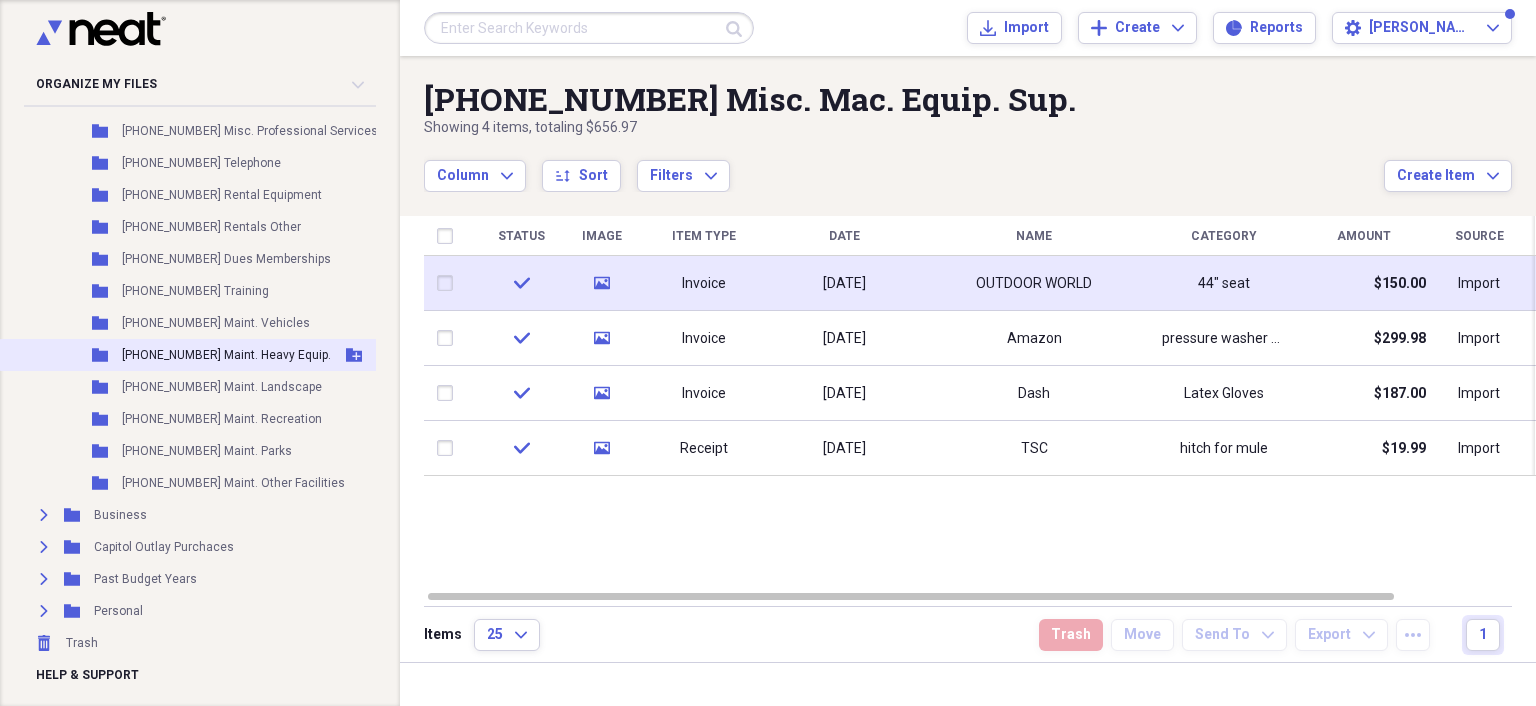 scroll, scrollTop: 493, scrollLeft: 0, axis: vertical 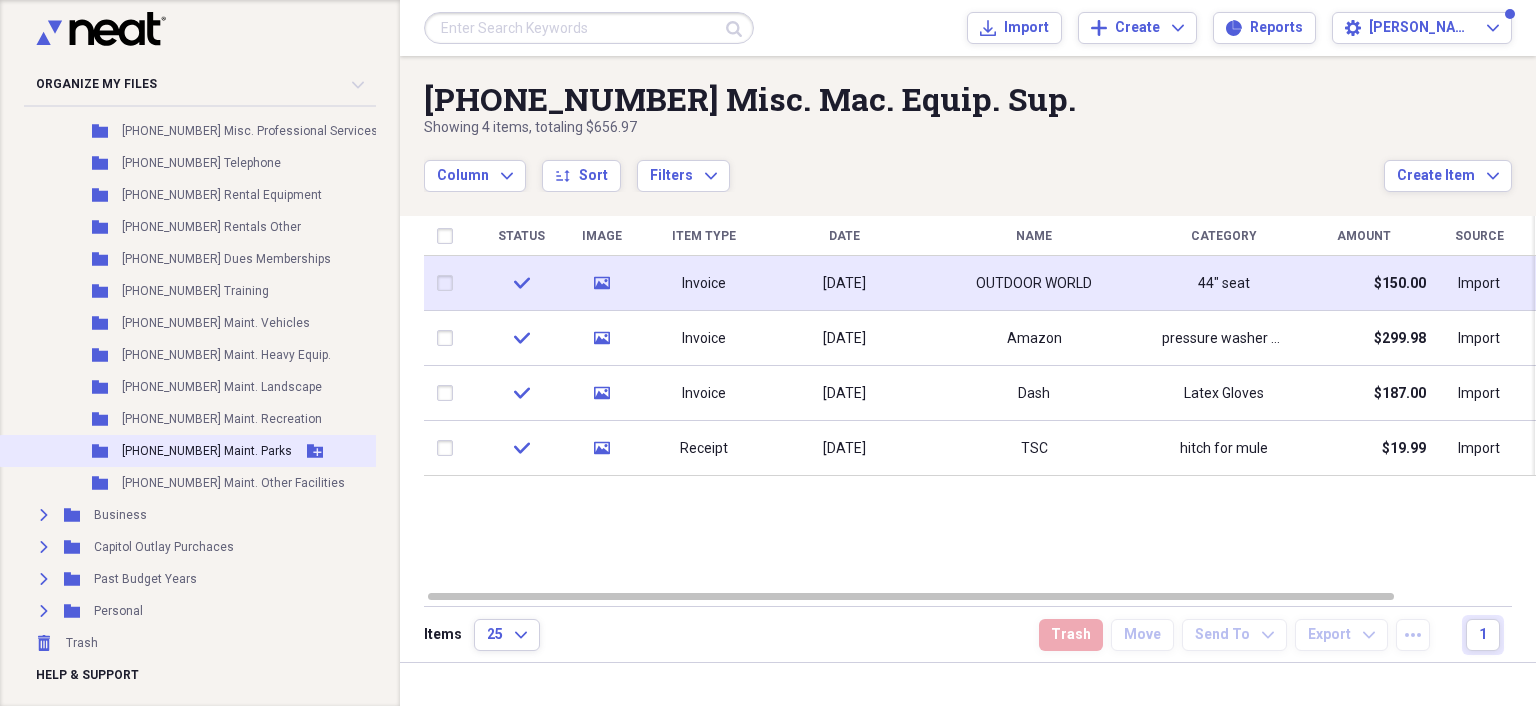 click on "Folder [PHONE_NUMBER] Maint. Parks Add Folder" at bounding box center (219, 451) 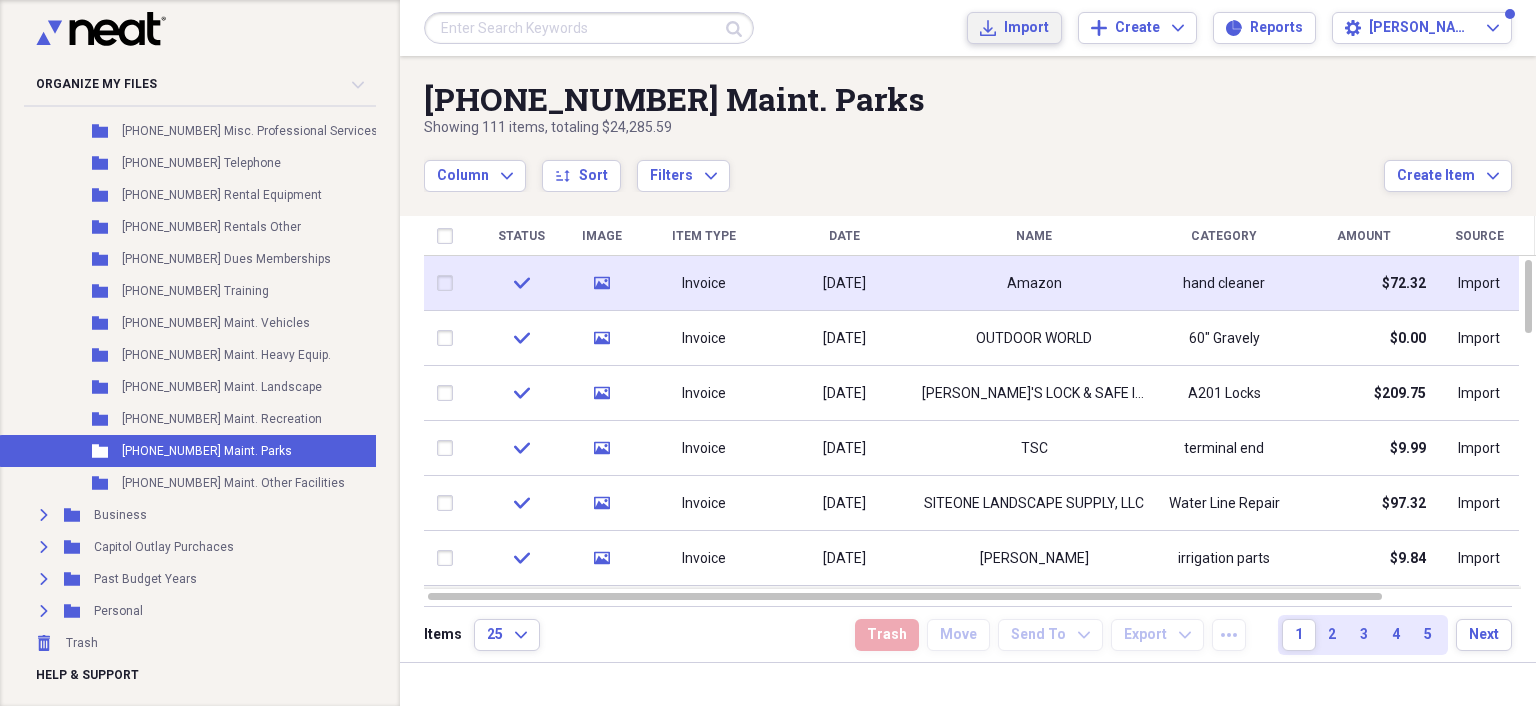 click on "Import" at bounding box center (1026, 28) 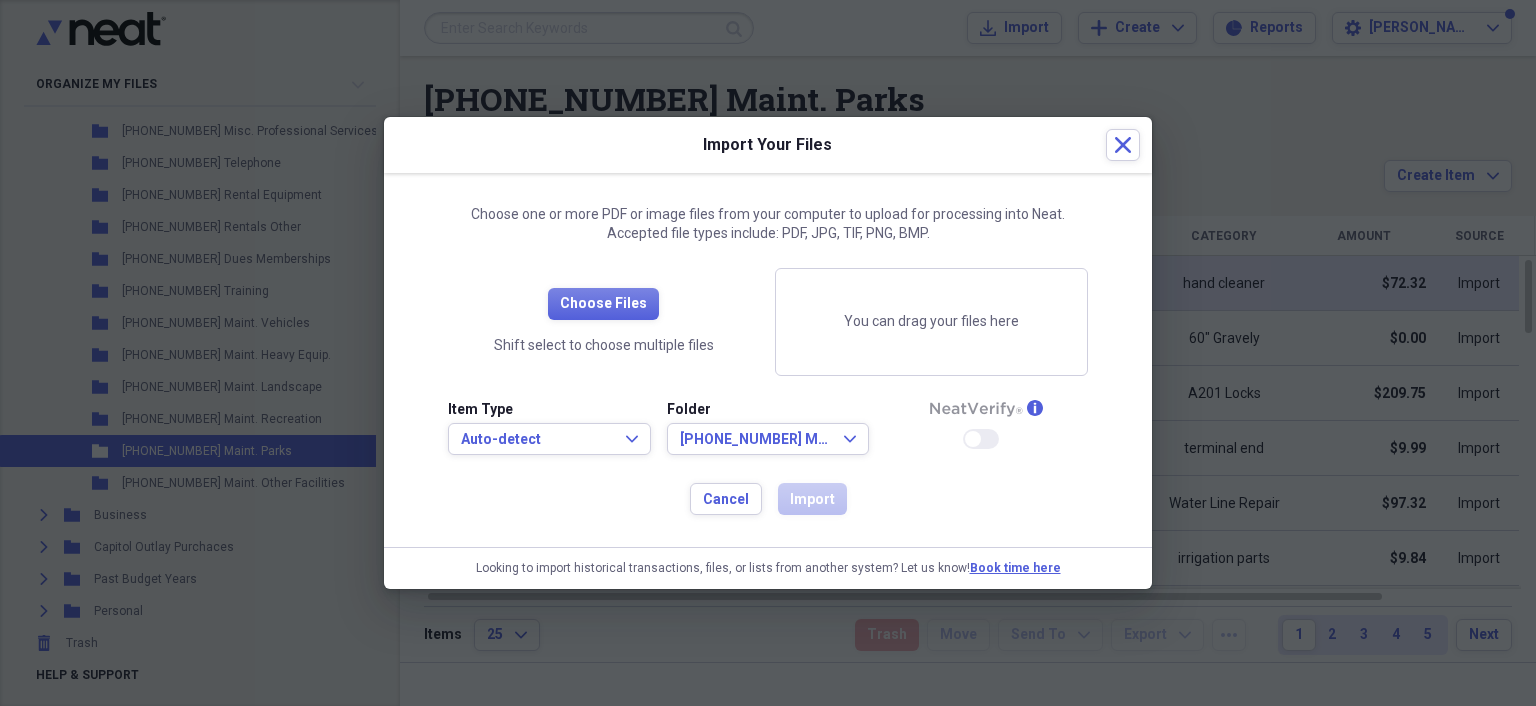 click on "Choose Files Shift select to choose multiple files" at bounding box center (603, 322) 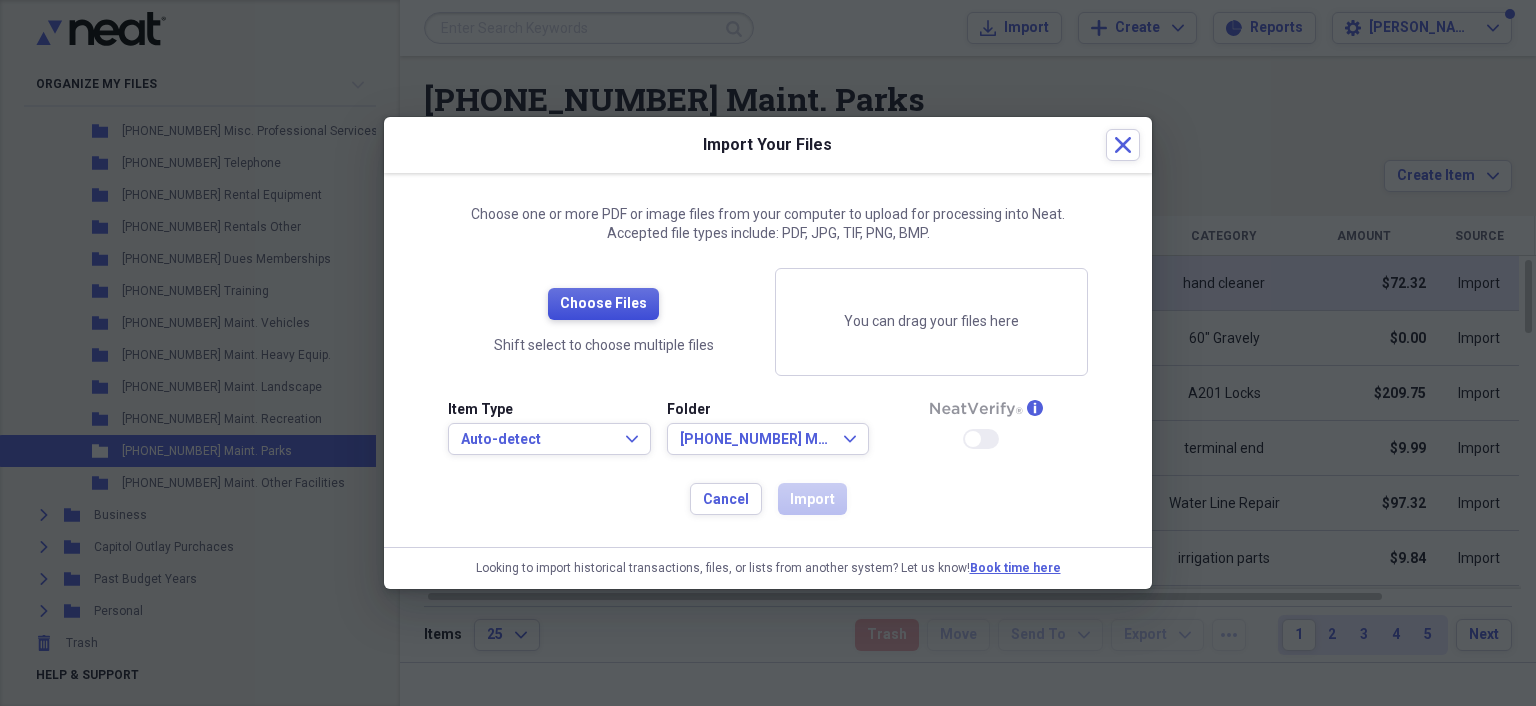 click on "Choose Files" at bounding box center [603, 304] 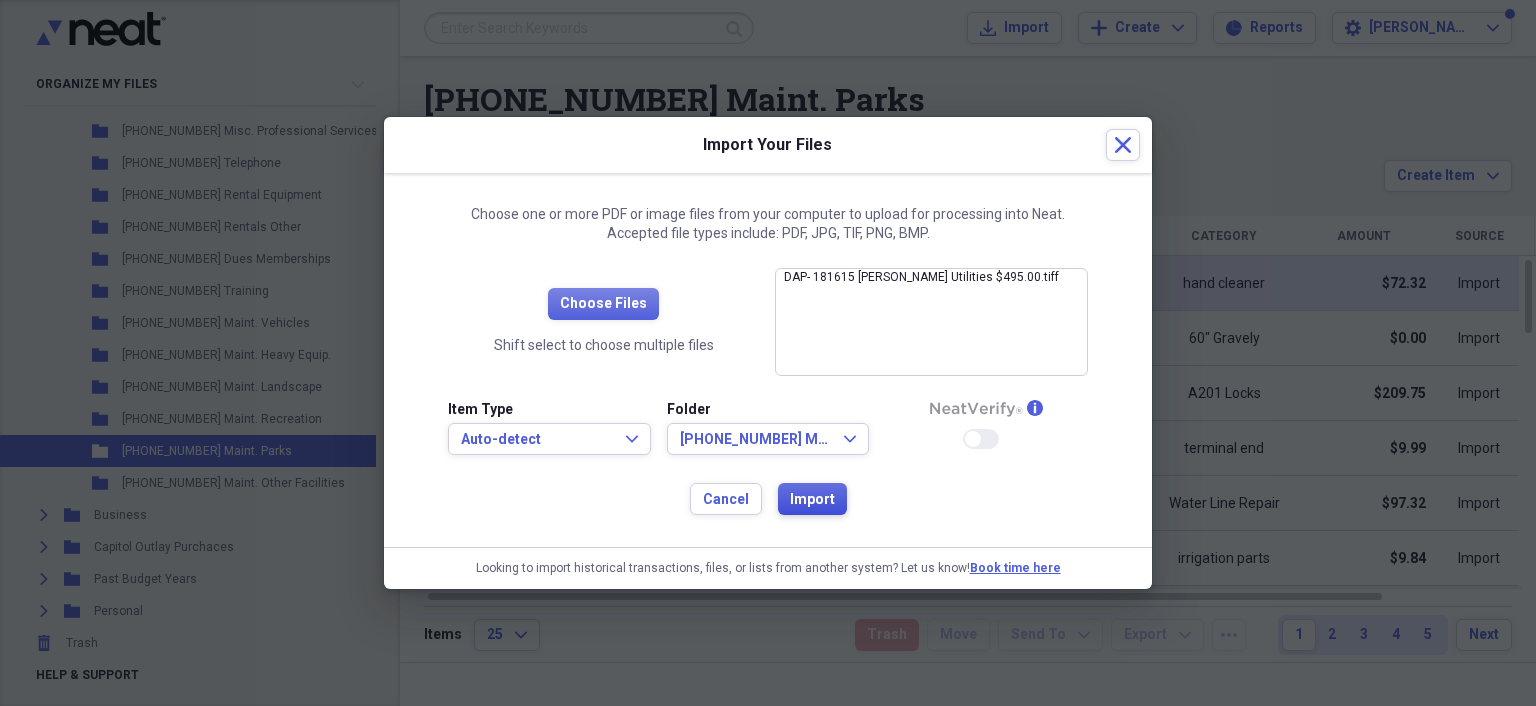 click on "Import" at bounding box center (812, 500) 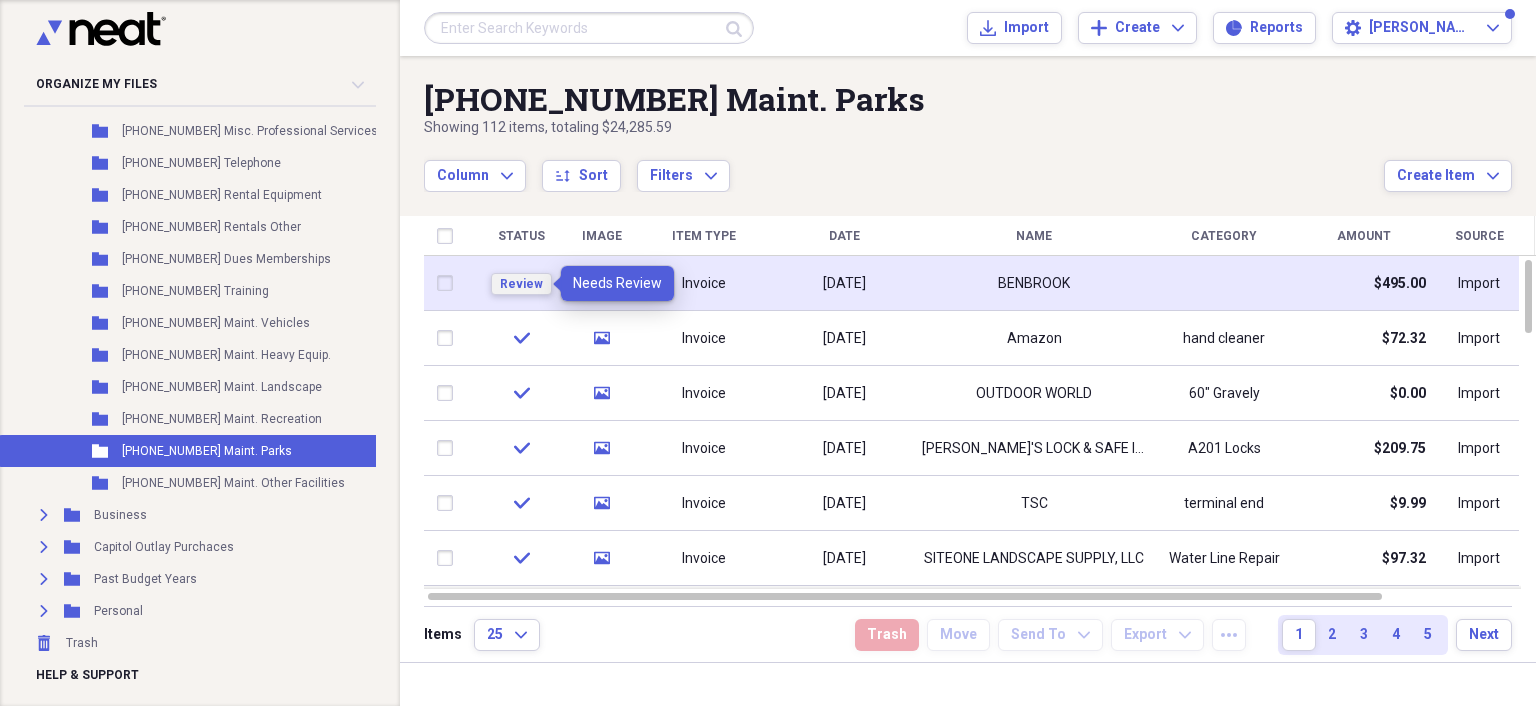 click on "Review" at bounding box center (521, 284) 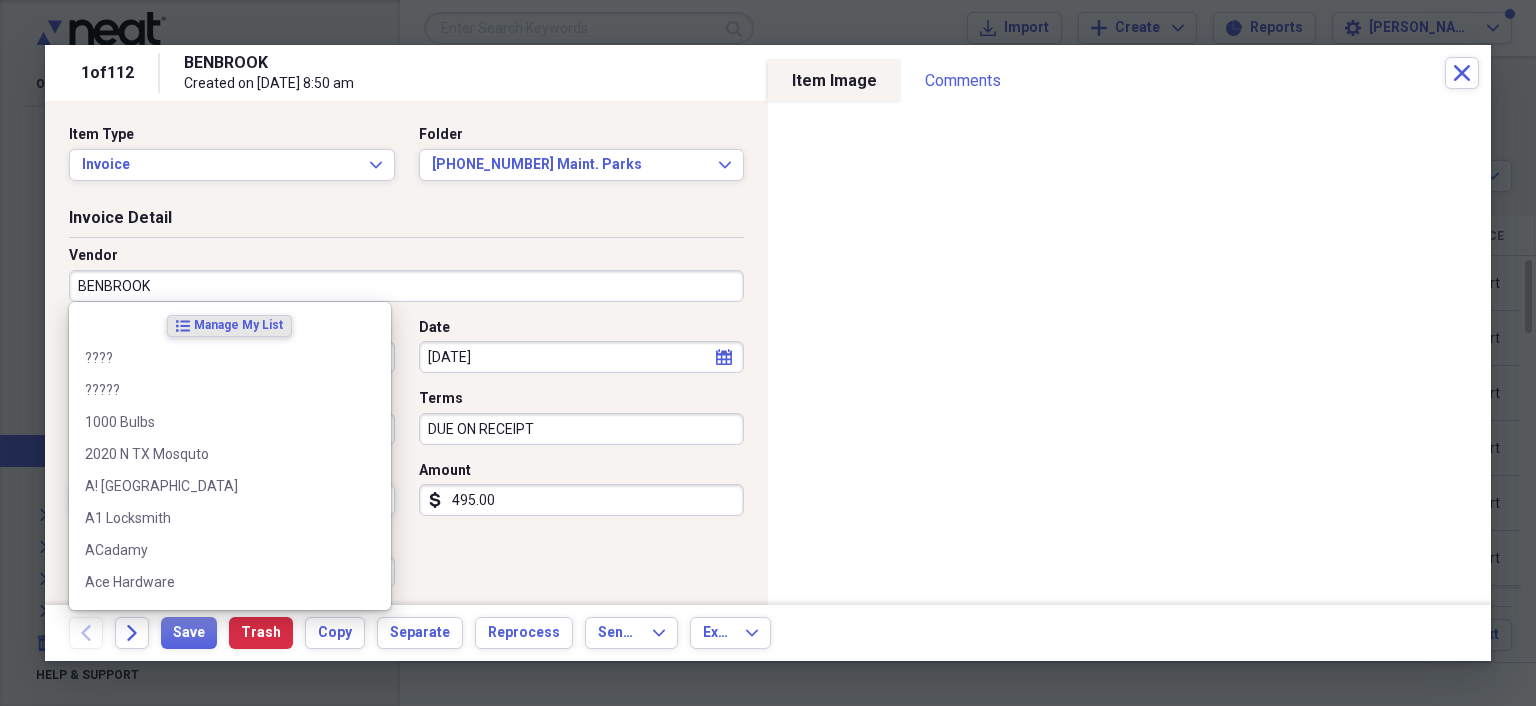 click on "BENBROOK" at bounding box center [406, 286] 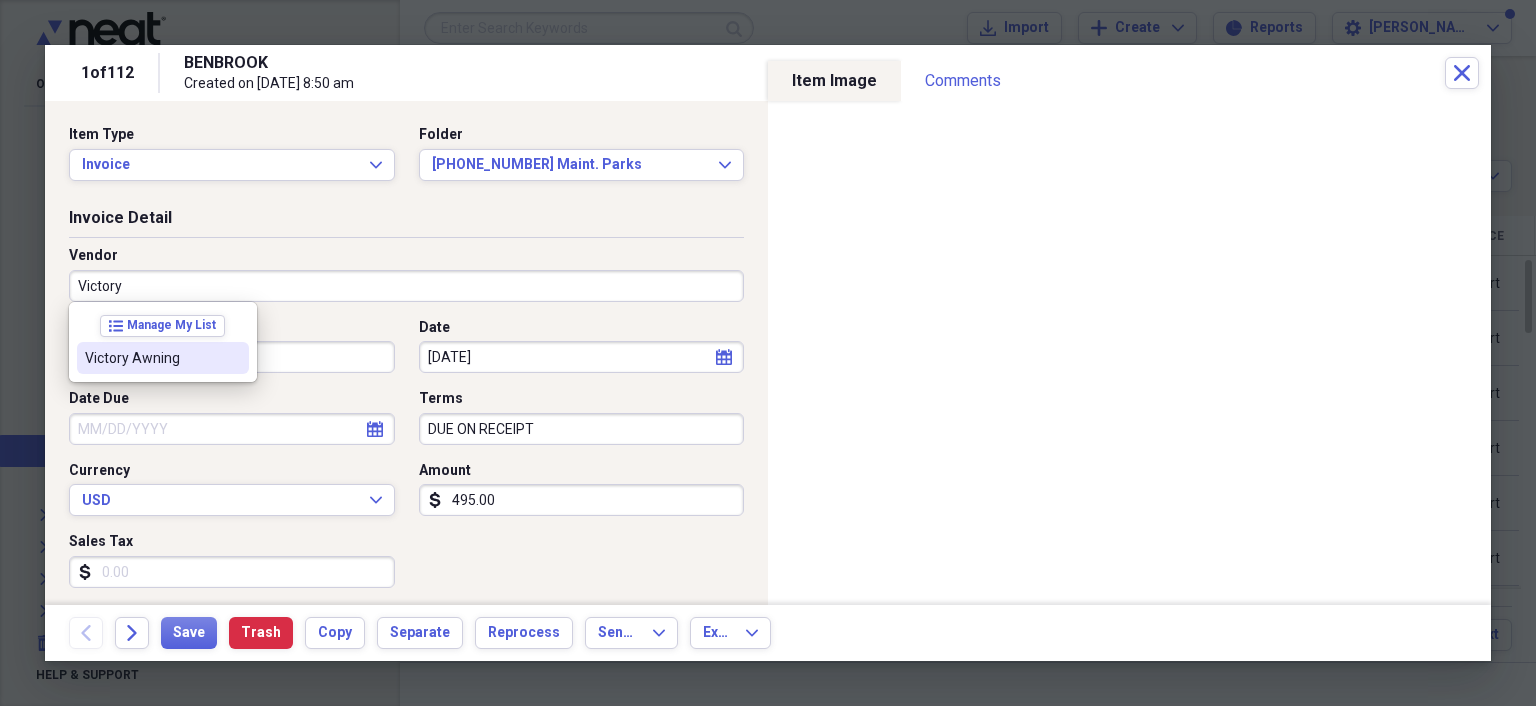 click on "Victory Awning" at bounding box center [163, 358] 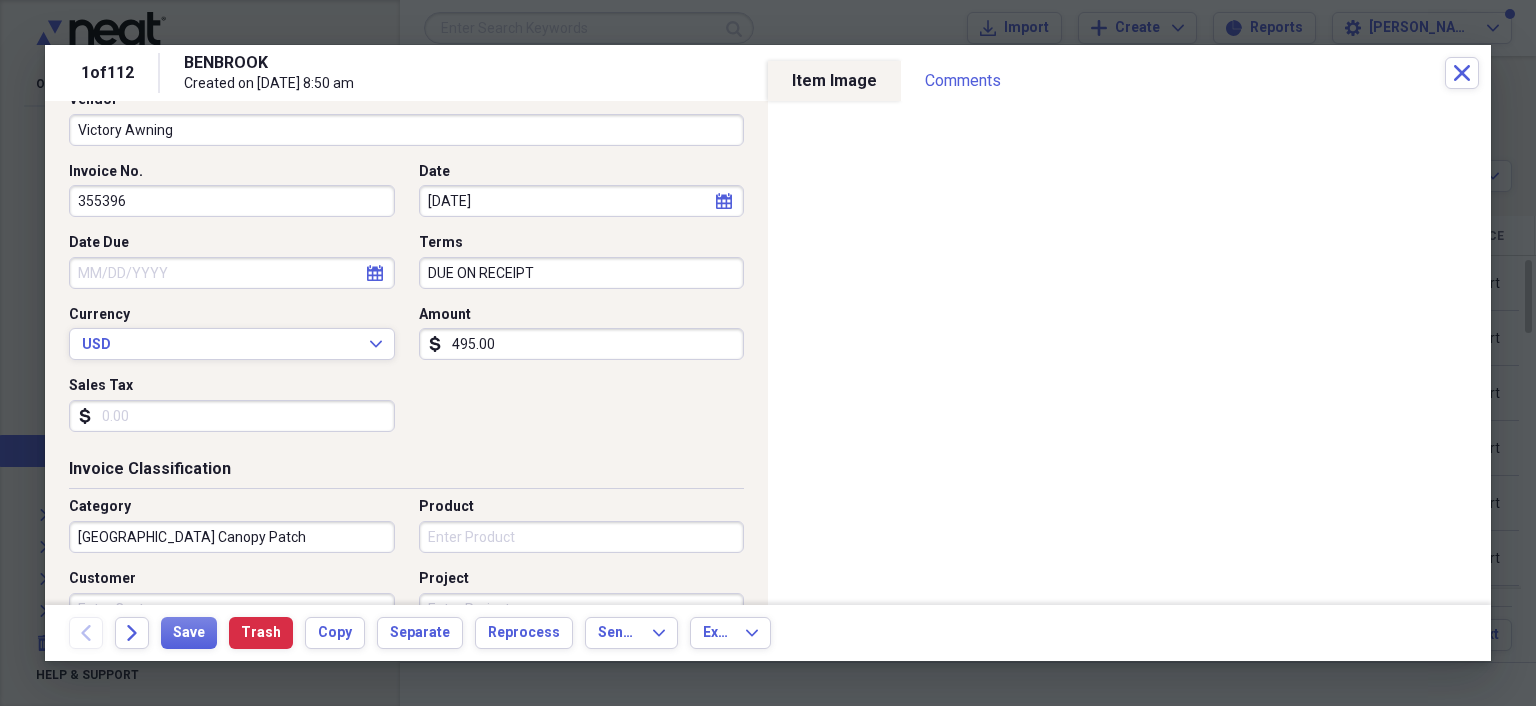 scroll, scrollTop: 200, scrollLeft: 0, axis: vertical 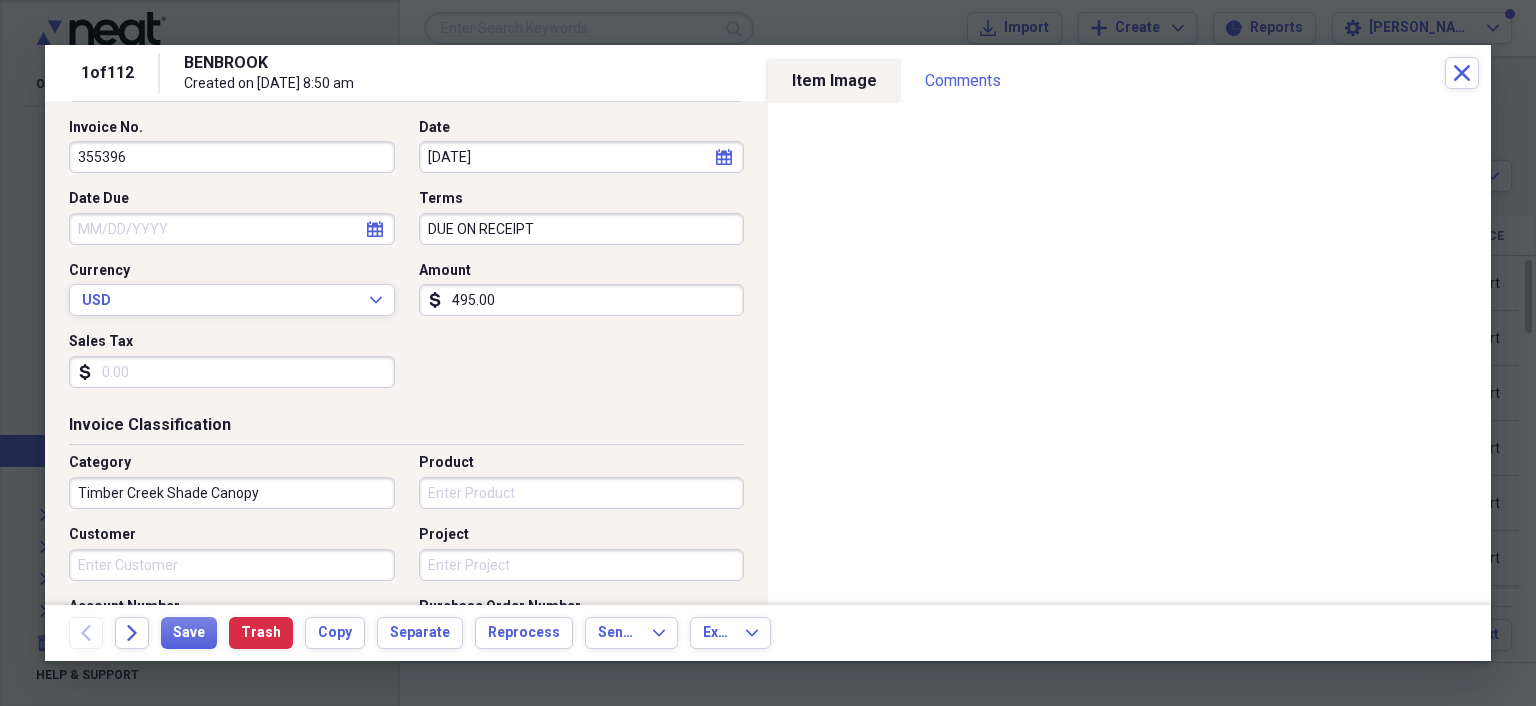 type on "Timber Creek Shade Canopy" 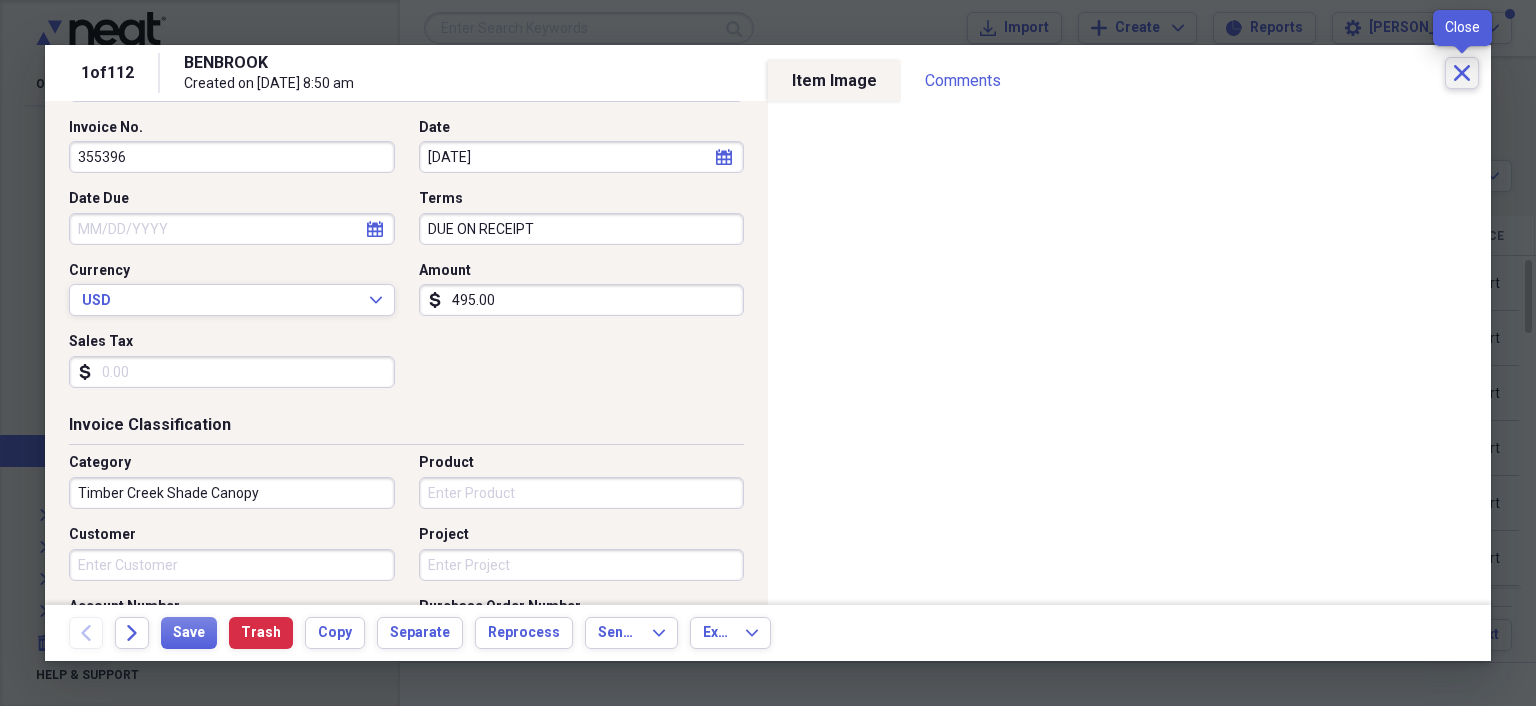 click on "Close" at bounding box center (1462, 73) 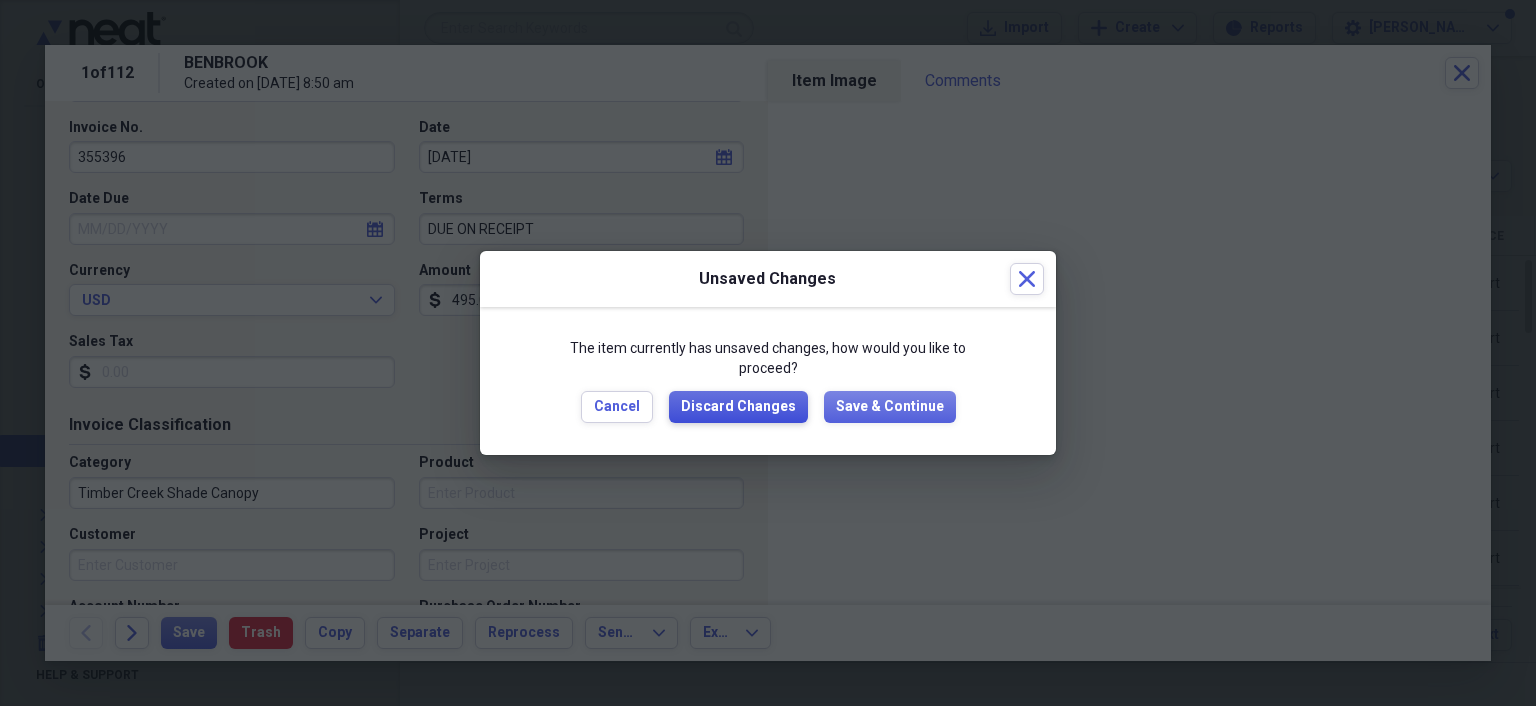 click on "Discard Changes" at bounding box center (738, 407) 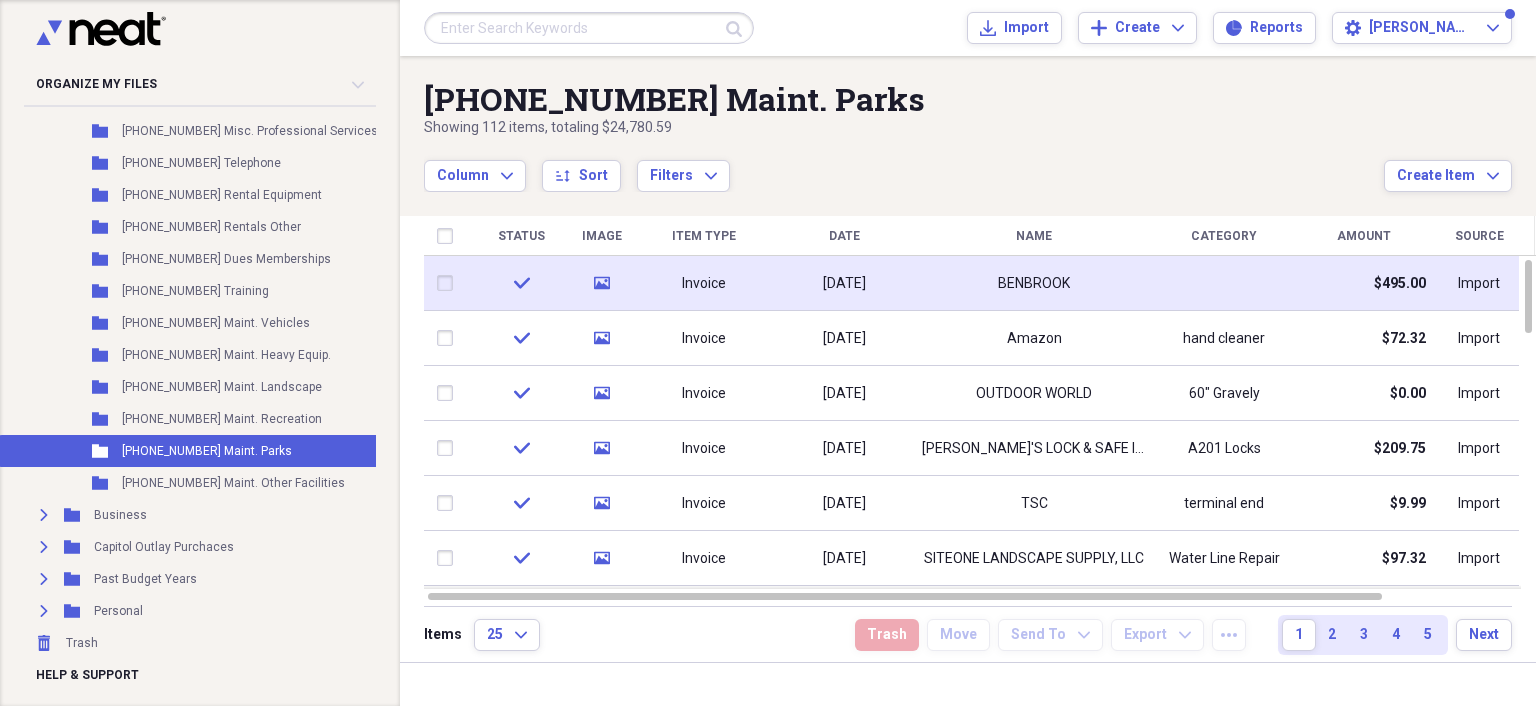 click on "BENBROOK" at bounding box center [1034, 284] 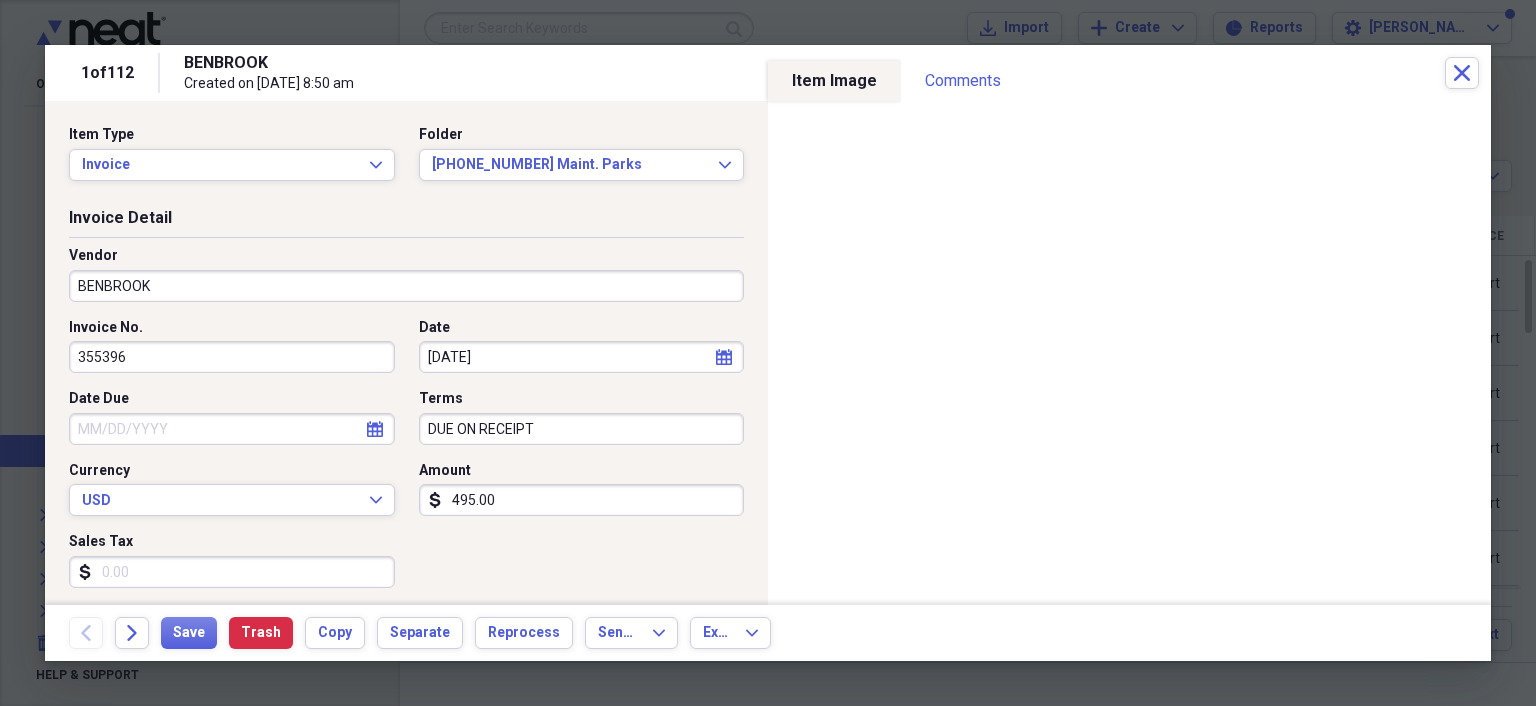 click on "BENBROOK" at bounding box center [406, 286] 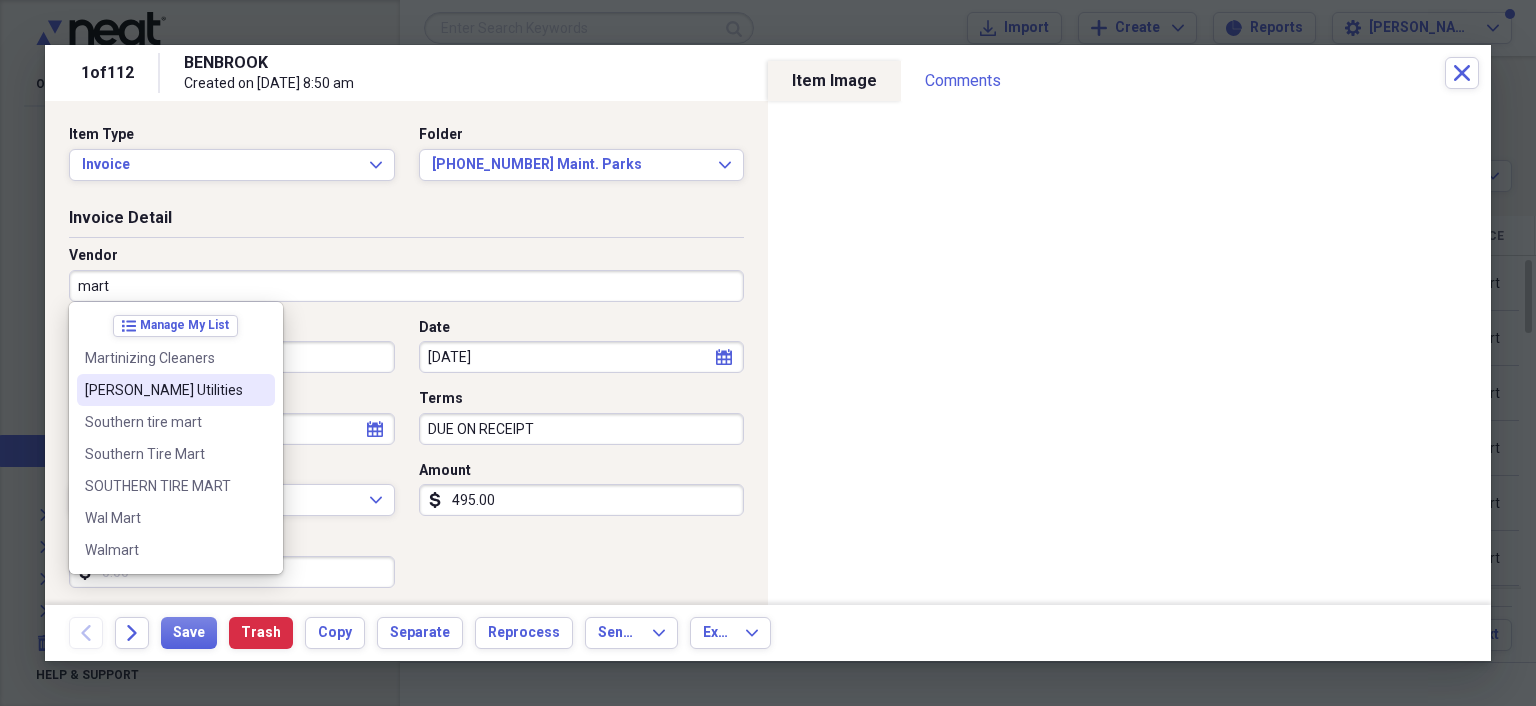click on "[PERSON_NAME] Utilities" at bounding box center (164, 390) 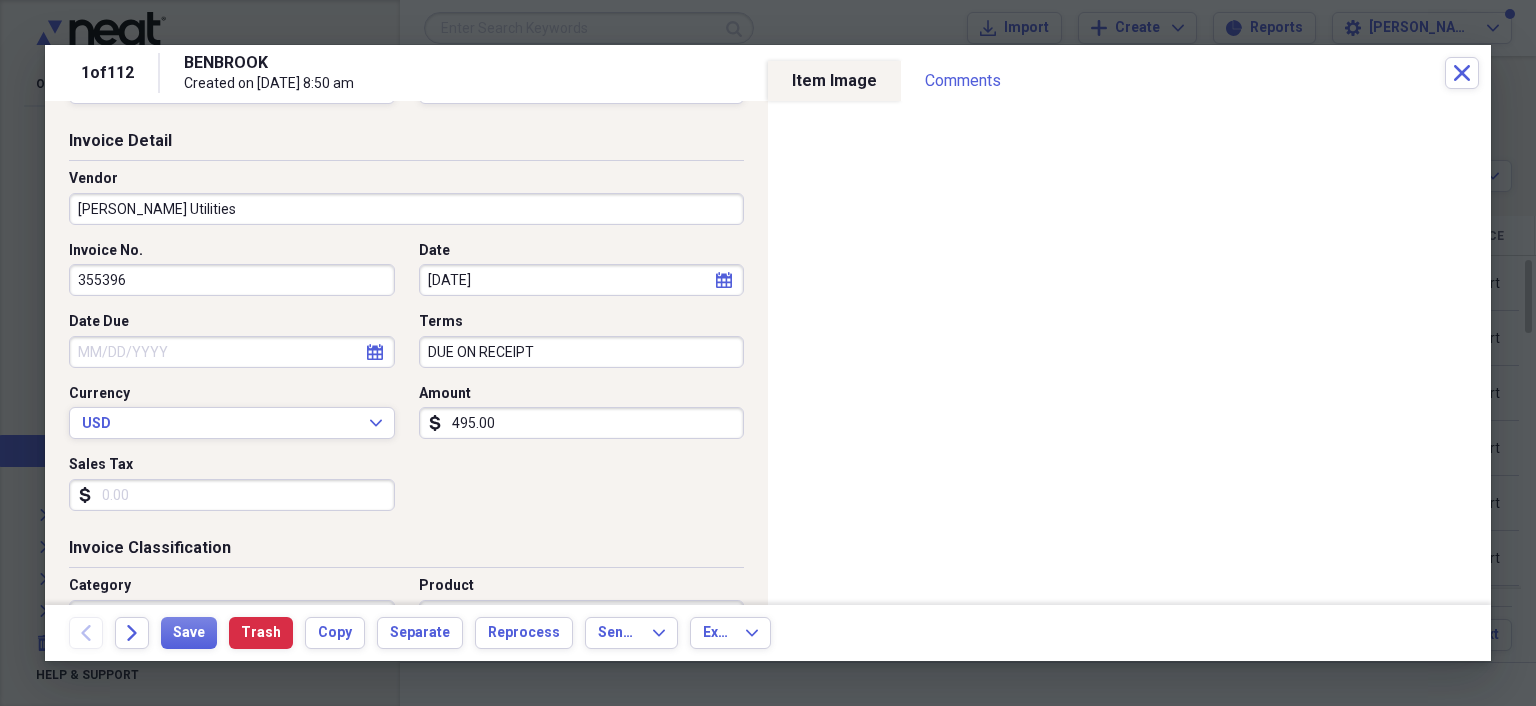 scroll, scrollTop: 200, scrollLeft: 0, axis: vertical 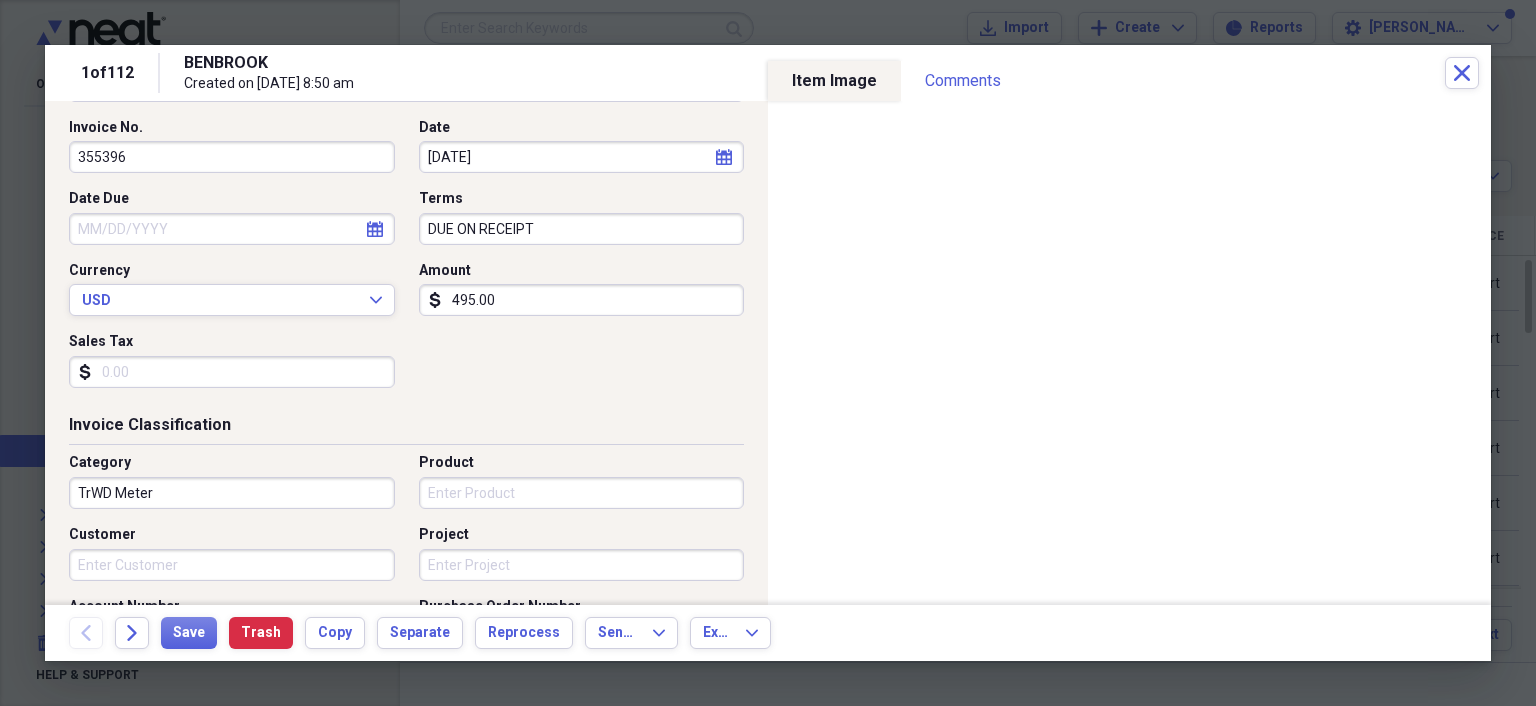 click on "TrWD Meter" at bounding box center [232, 493] 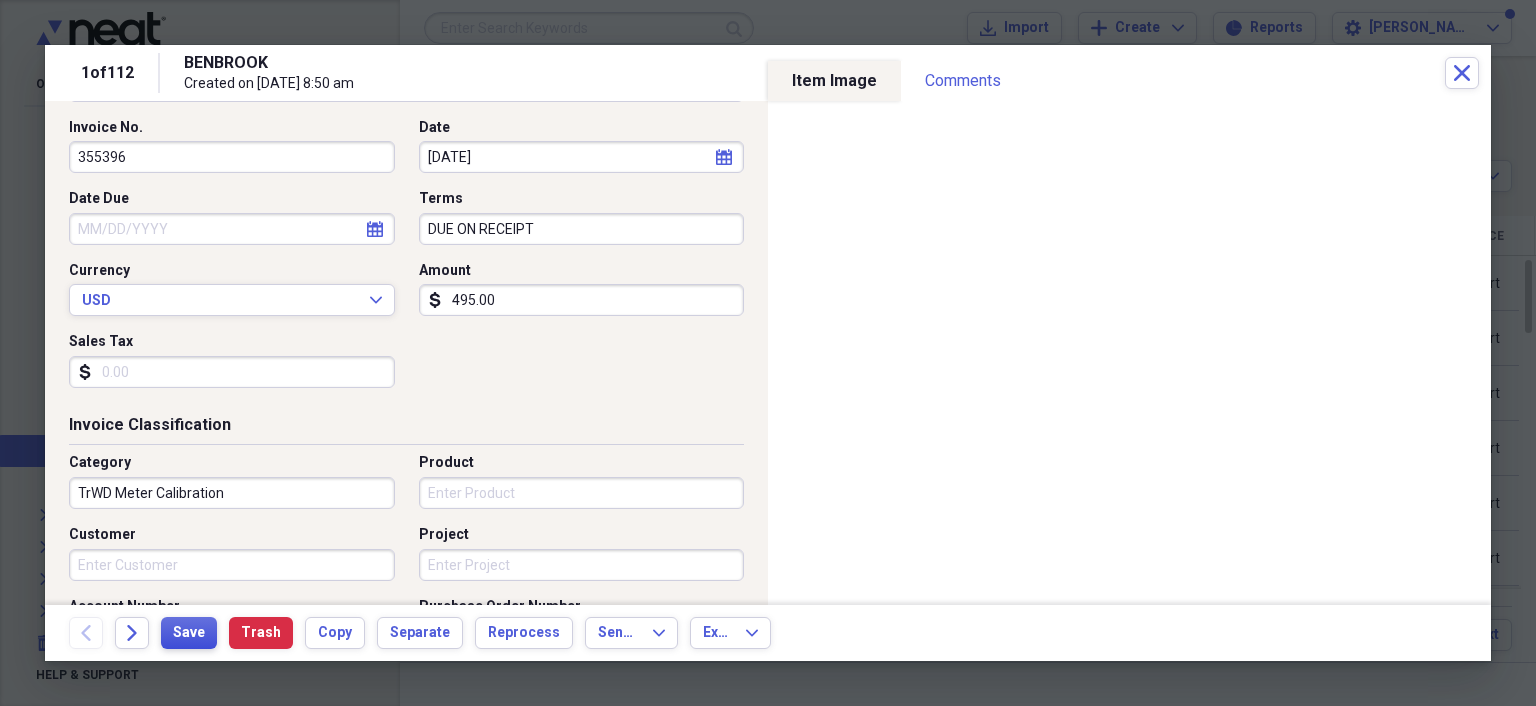 type on "TrWD Meter Calibration" 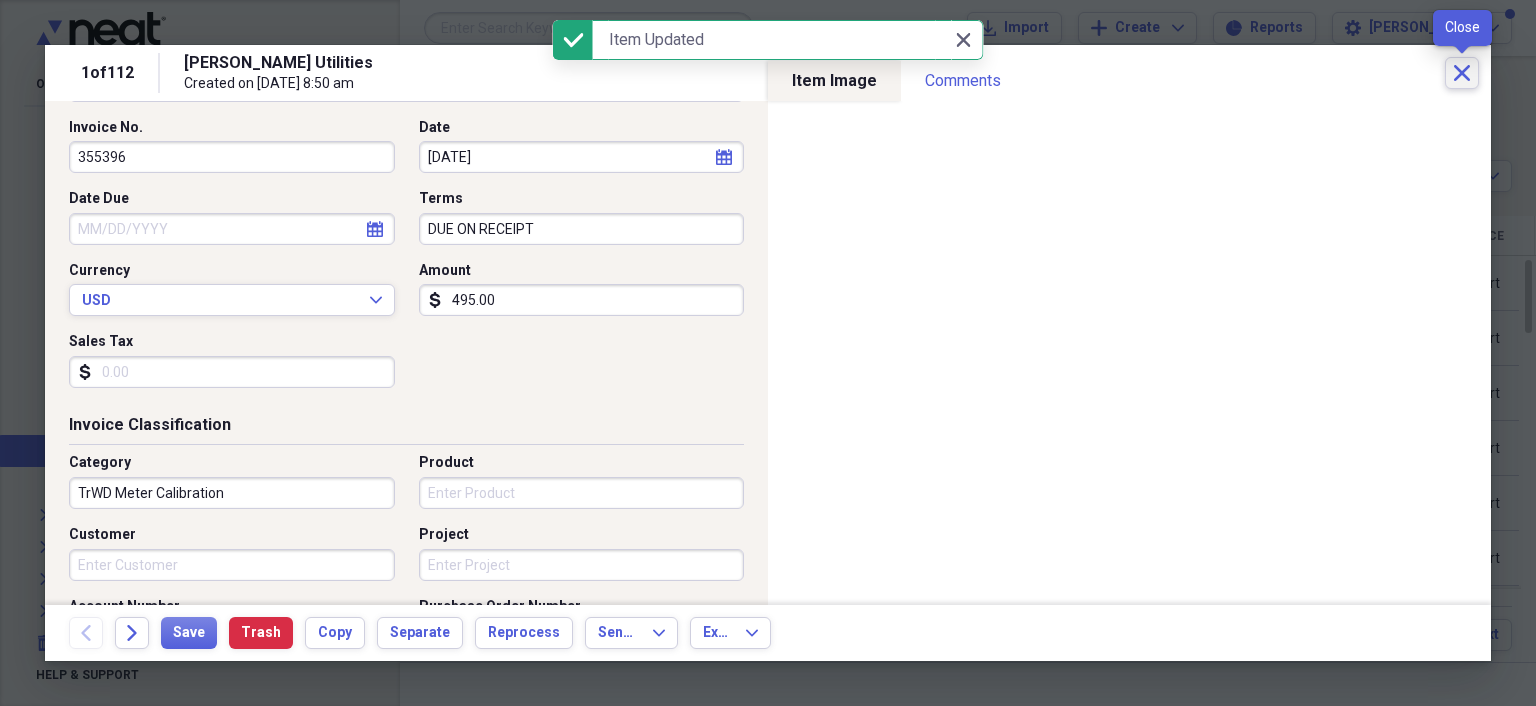 click on "Close" 